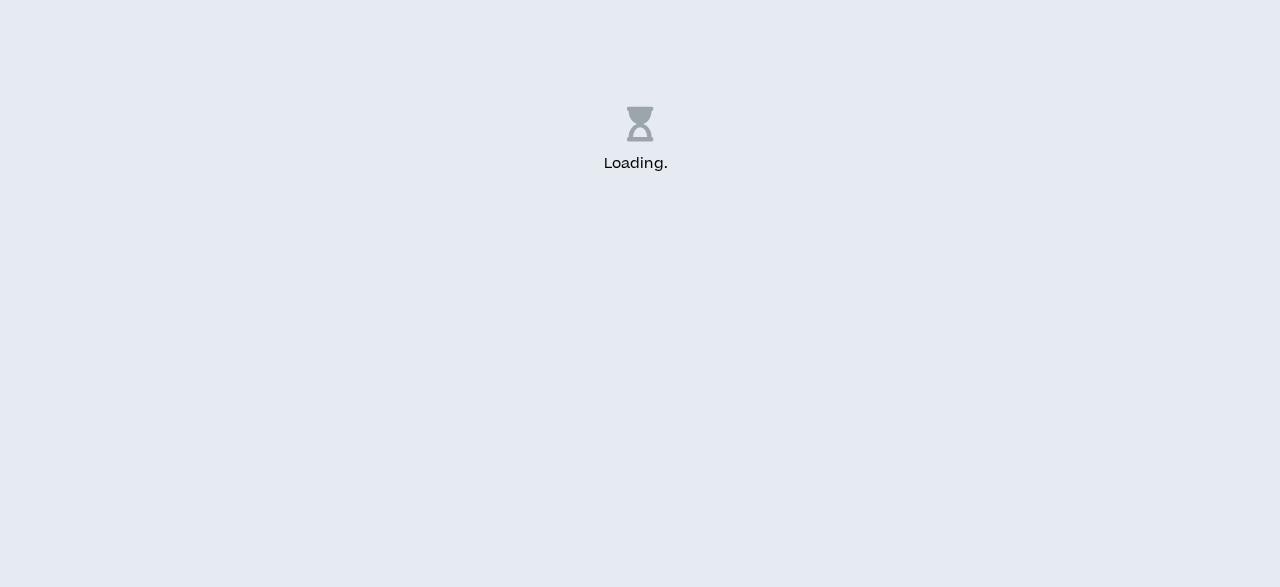 scroll, scrollTop: 0, scrollLeft: 0, axis: both 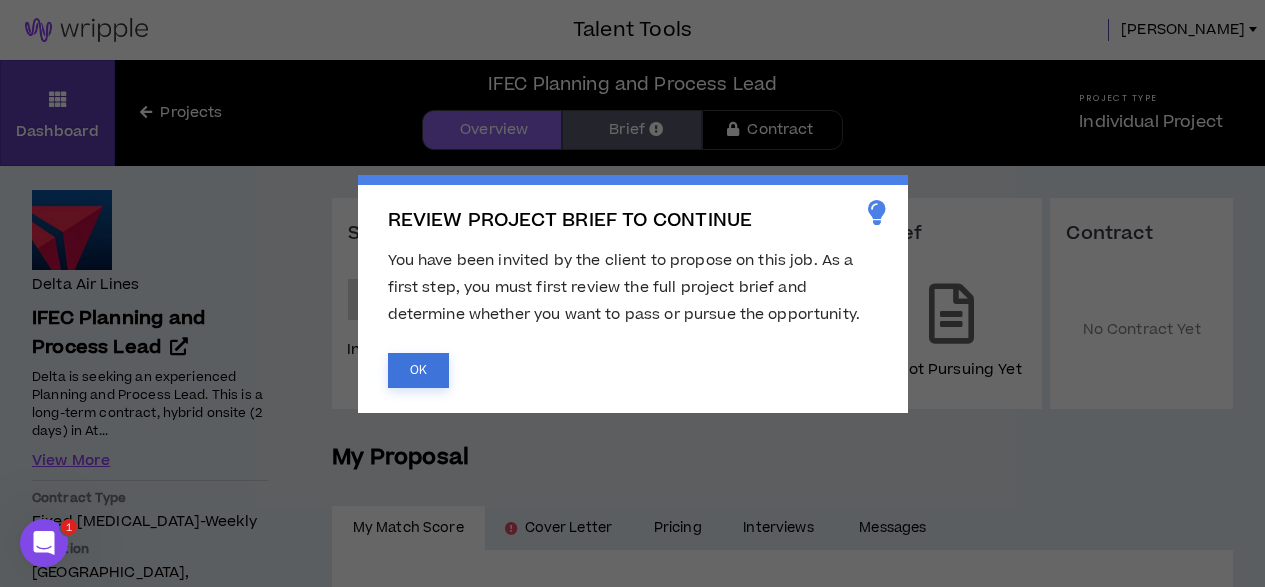 click on "OK" at bounding box center (418, 370) 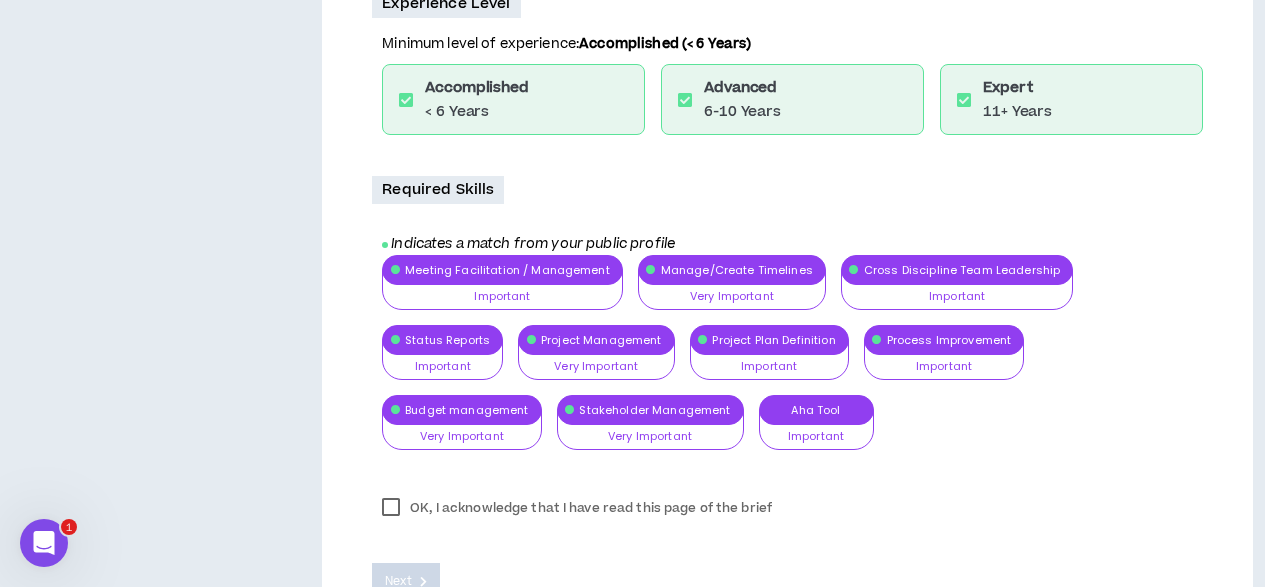scroll, scrollTop: 1582, scrollLeft: 0, axis: vertical 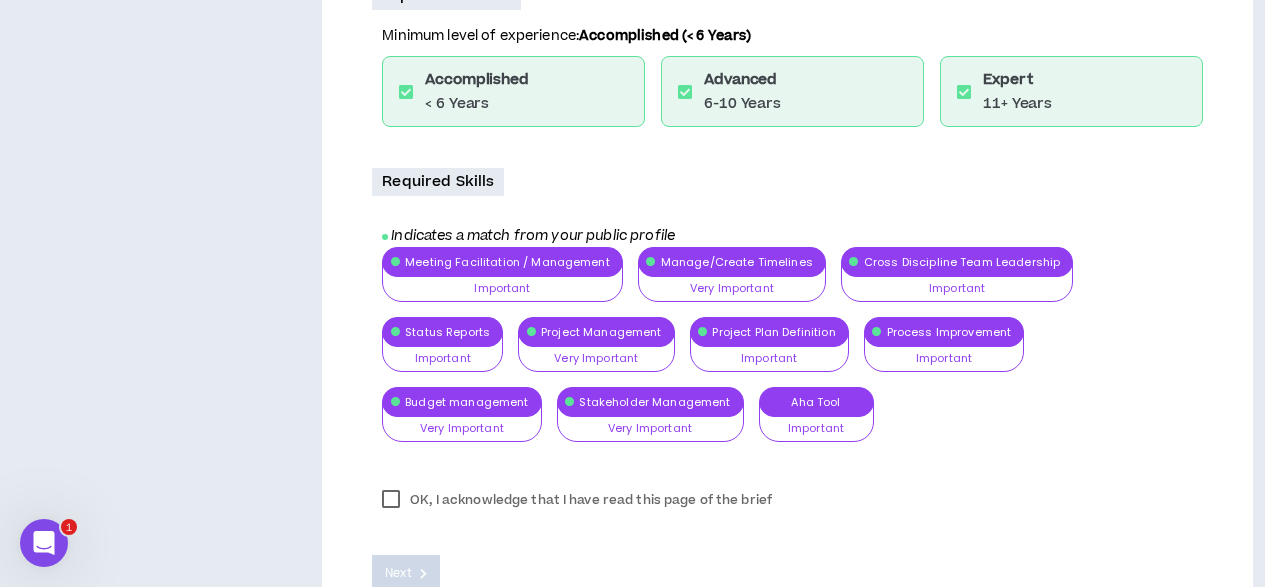 click on "OK, I acknowledge that I have read this page of the brief" at bounding box center (577, 500) 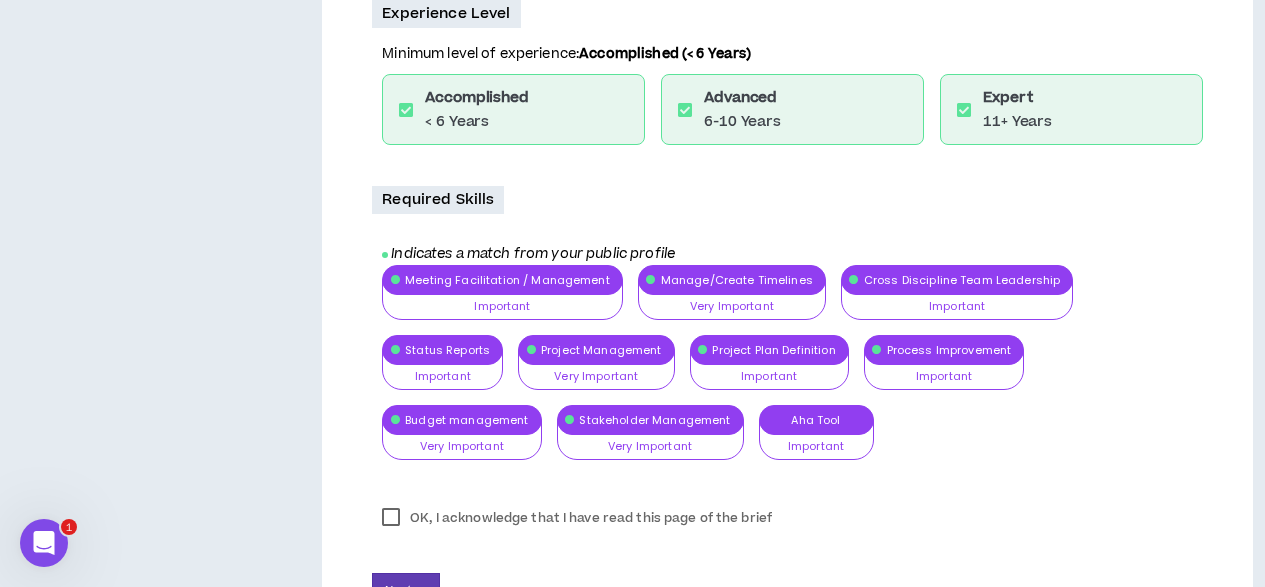 scroll, scrollTop: 1572, scrollLeft: 0, axis: vertical 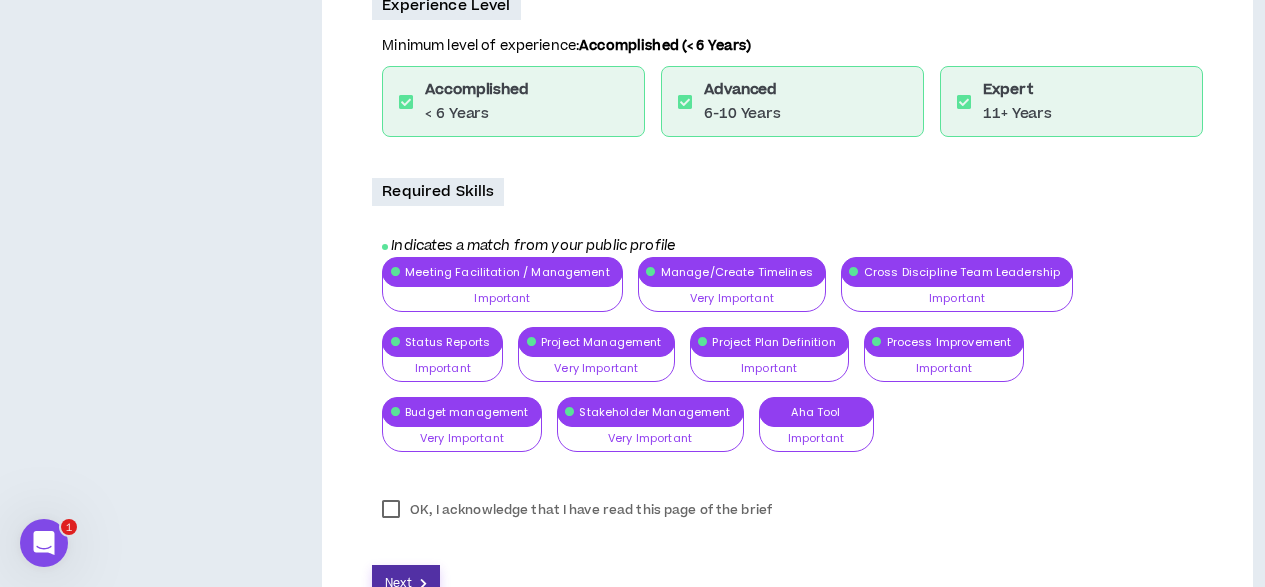 click on "Next" at bounding box center [398, 583] 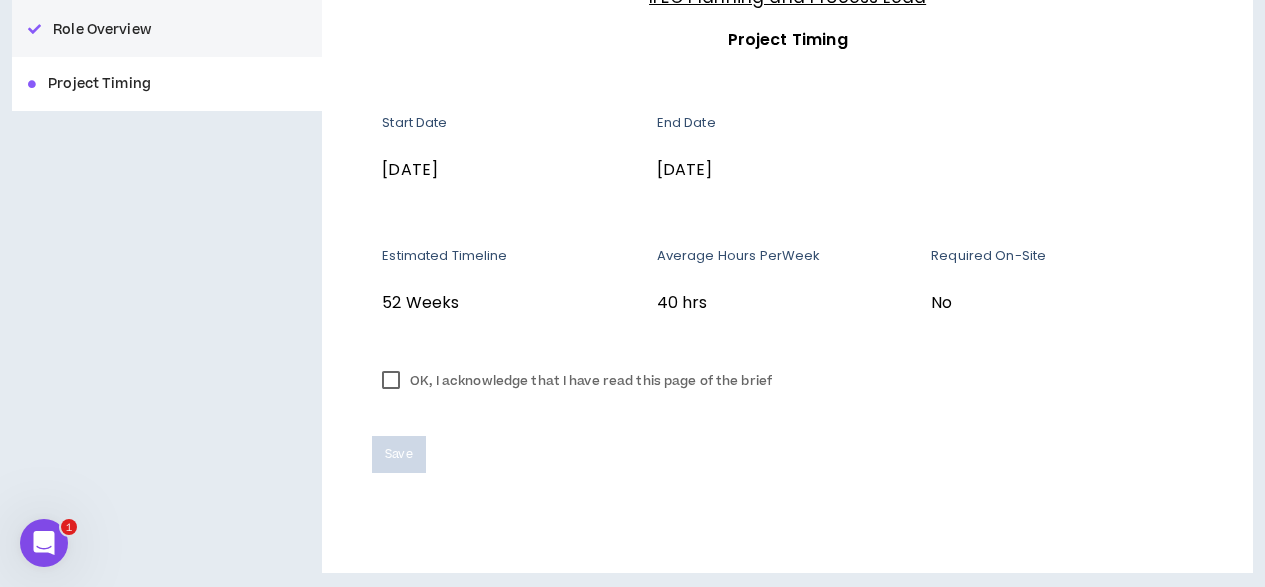 scroll, scrollTop: 304, scrollLeft: 0, axis: vertical 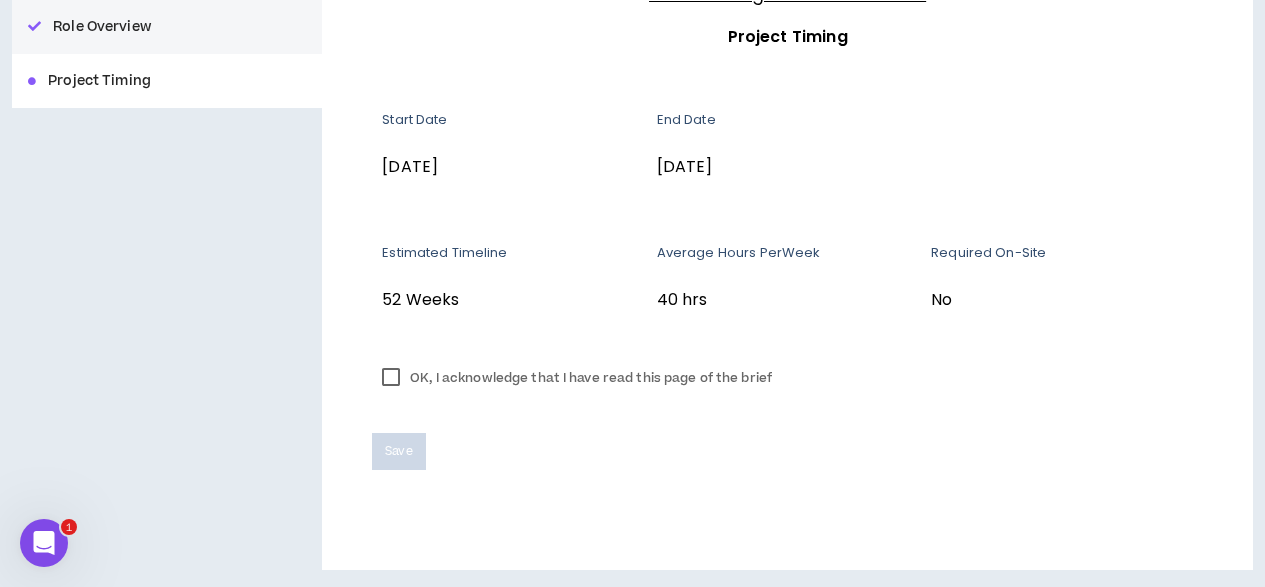 click on "OK, I acknowledge that I have read this page of the brief" at bounding box center [577, 378] 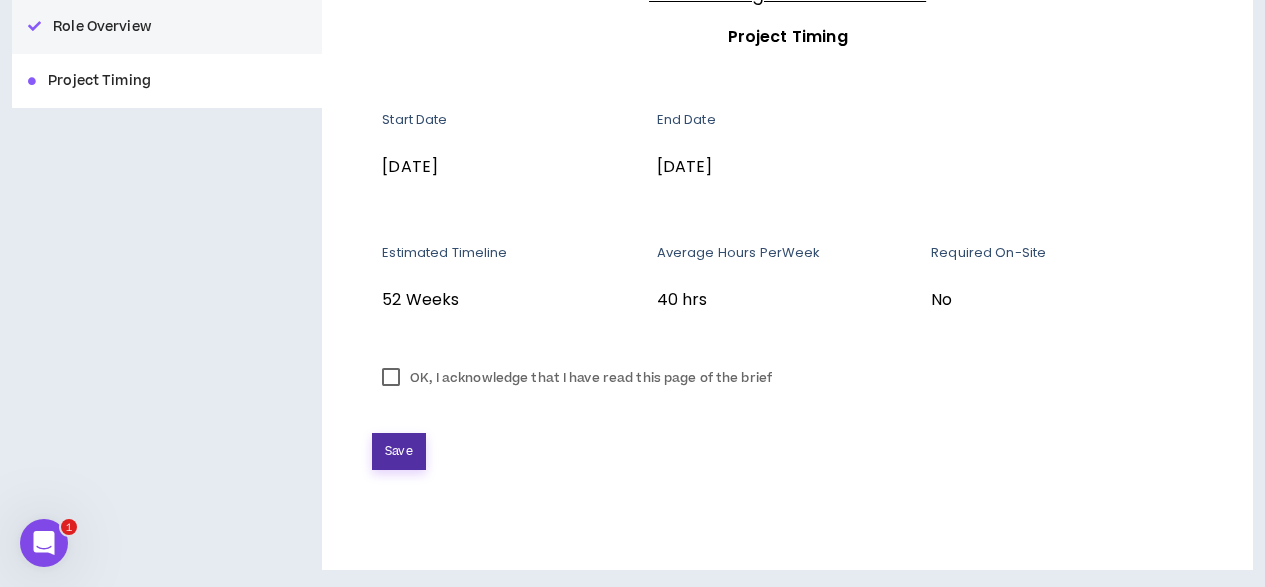 click on "Save" at bounding box center [398, 451] 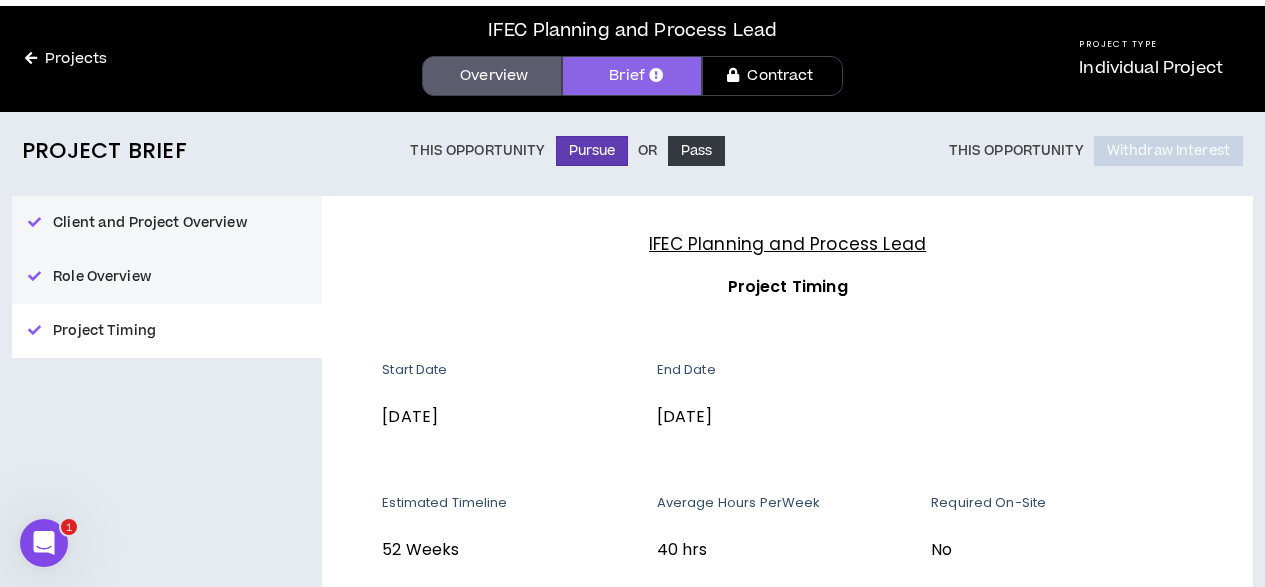 scroll, scrollTop: 0, scrollLeft: 0, axis: both 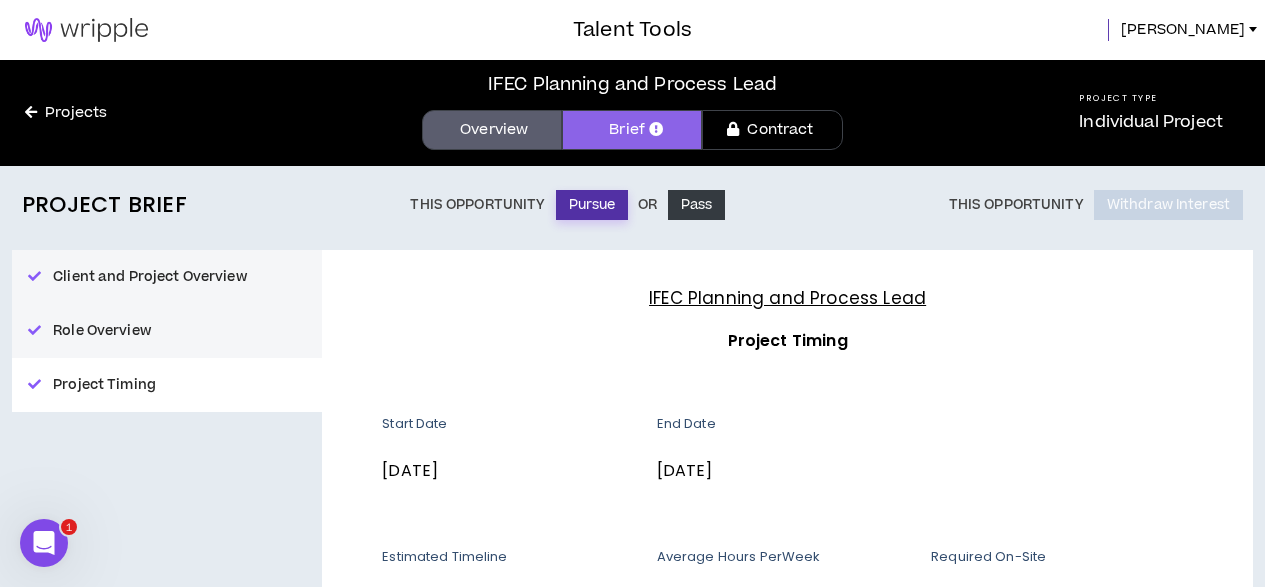click on "Pursue" at bounding box center (592, 205) 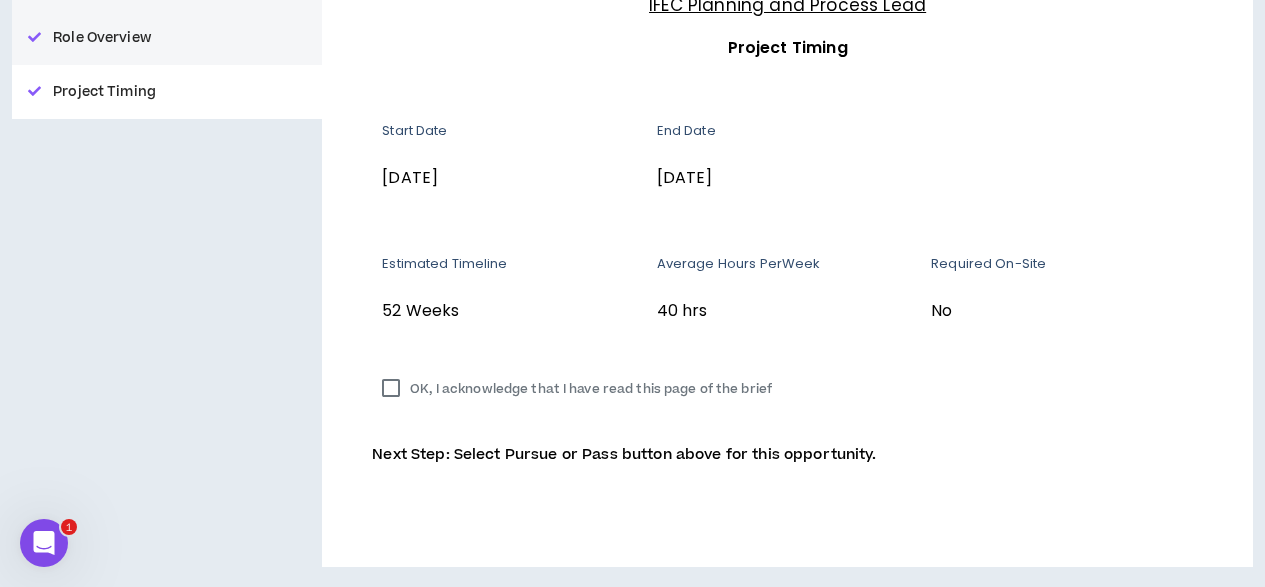 scroll, scrollTop: 257, scrollLeft: 0, axis: vertical 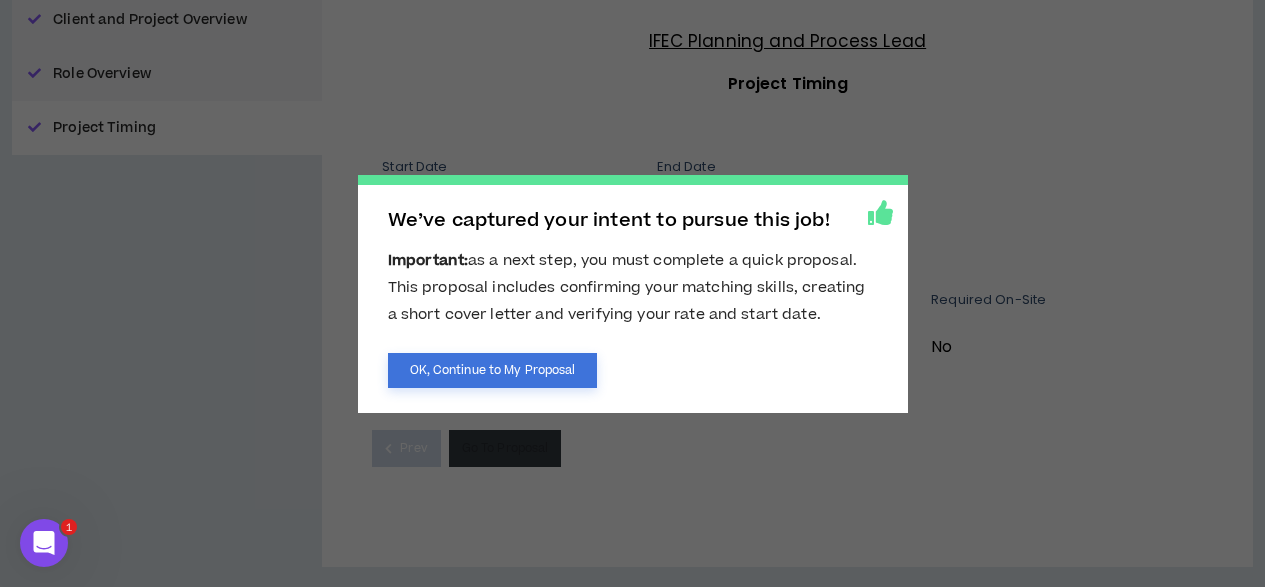 click on "OK, Continue to My Proposal" at bounding box center (493, 370) 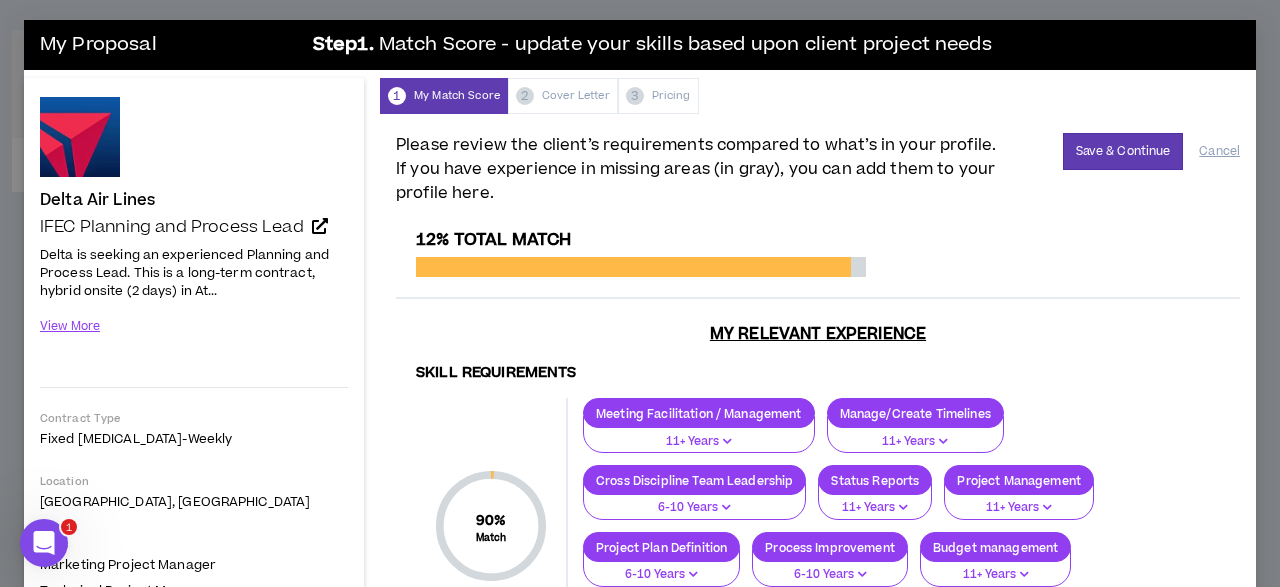scroll, scrollTop: 116, scrollLeft: 0, axis: vertical 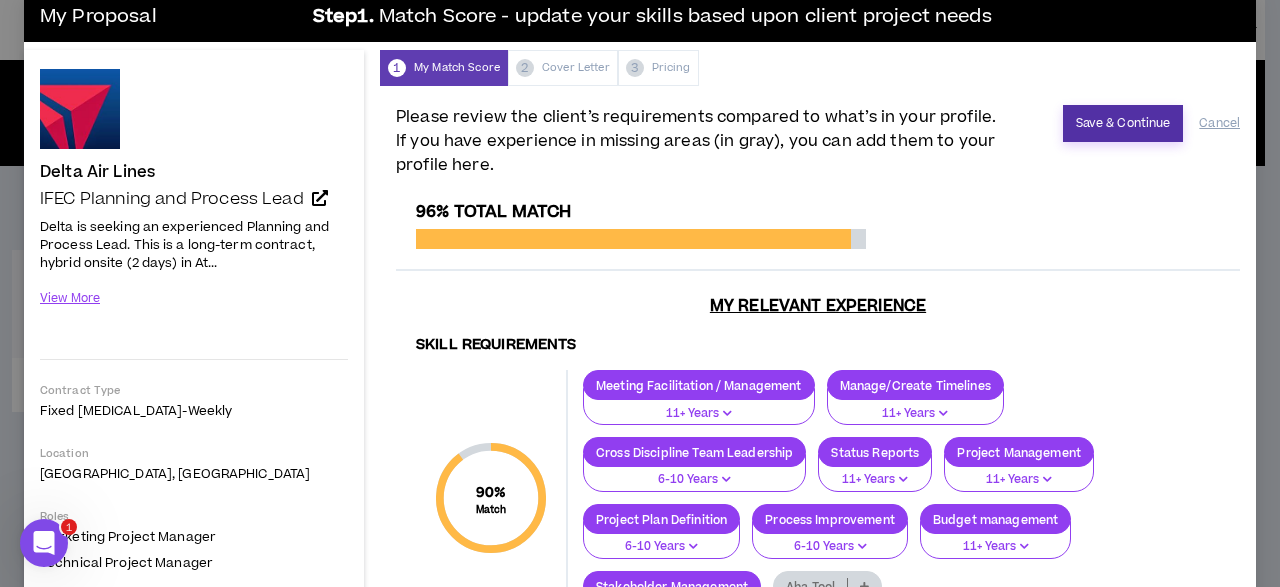 click on "Save & Continue" at bounding box center [1123, 123] 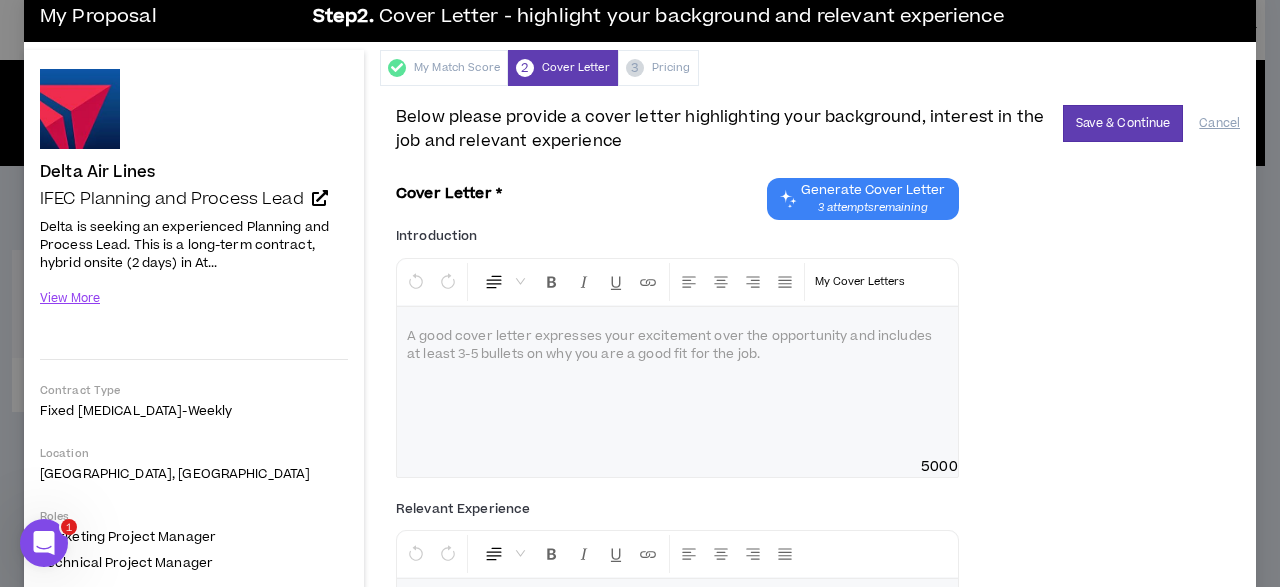 click at bounding box center (677, 382) 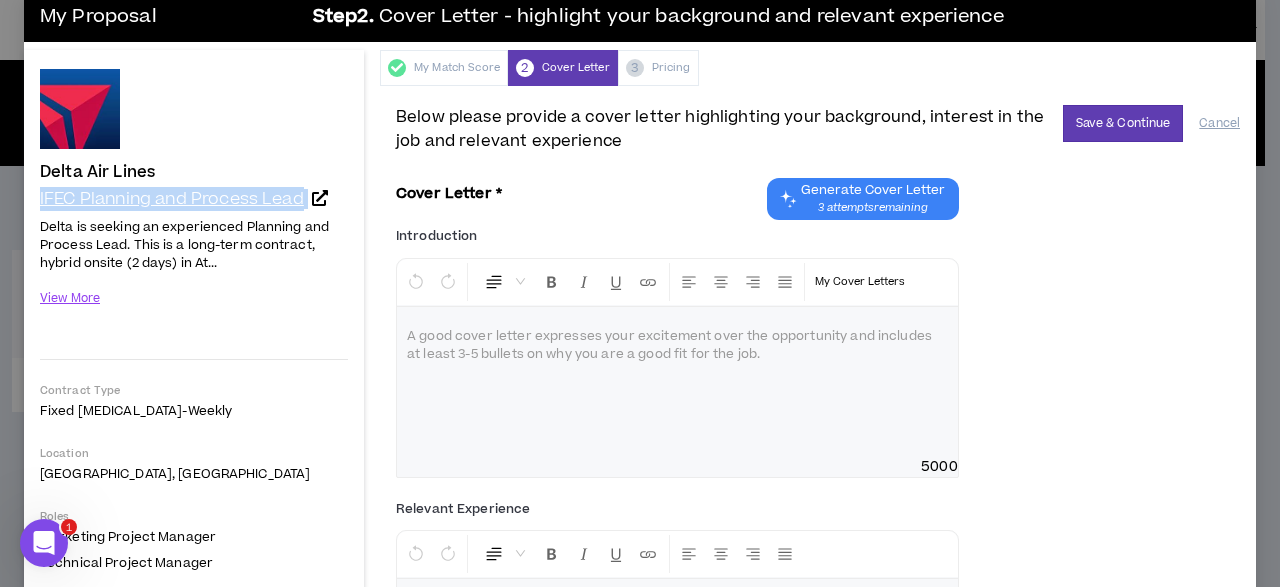 drag, startPoint x: 32, startPoint y: 192, endPoint x: 314, endPoint y: 198, distance: 282.0638 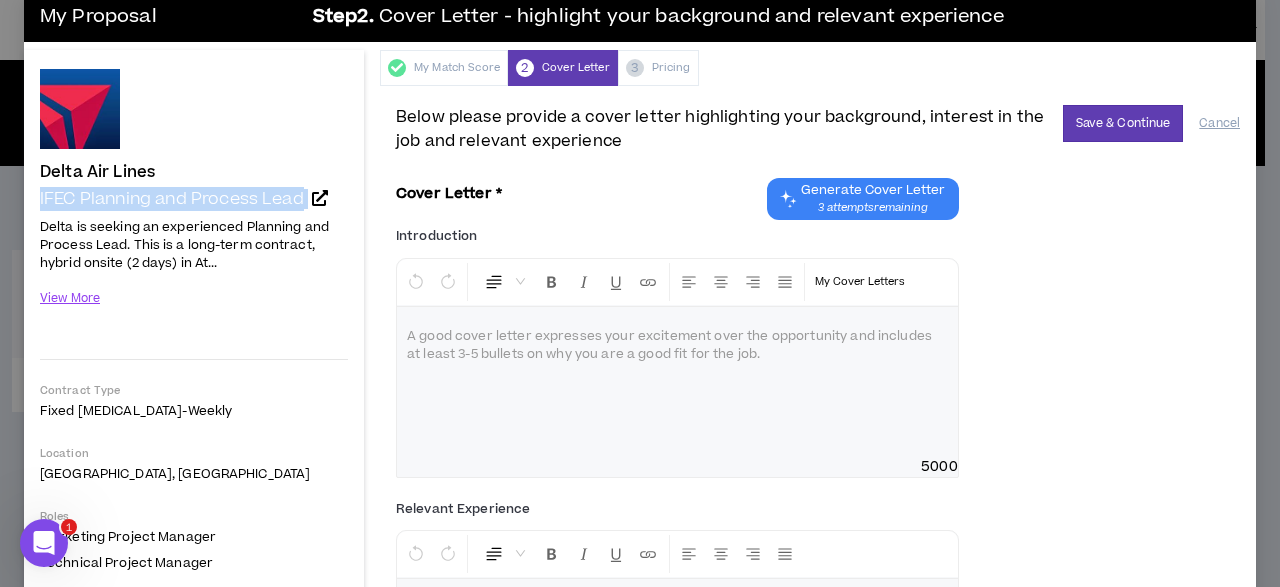 click at bounding box center (677, 337) 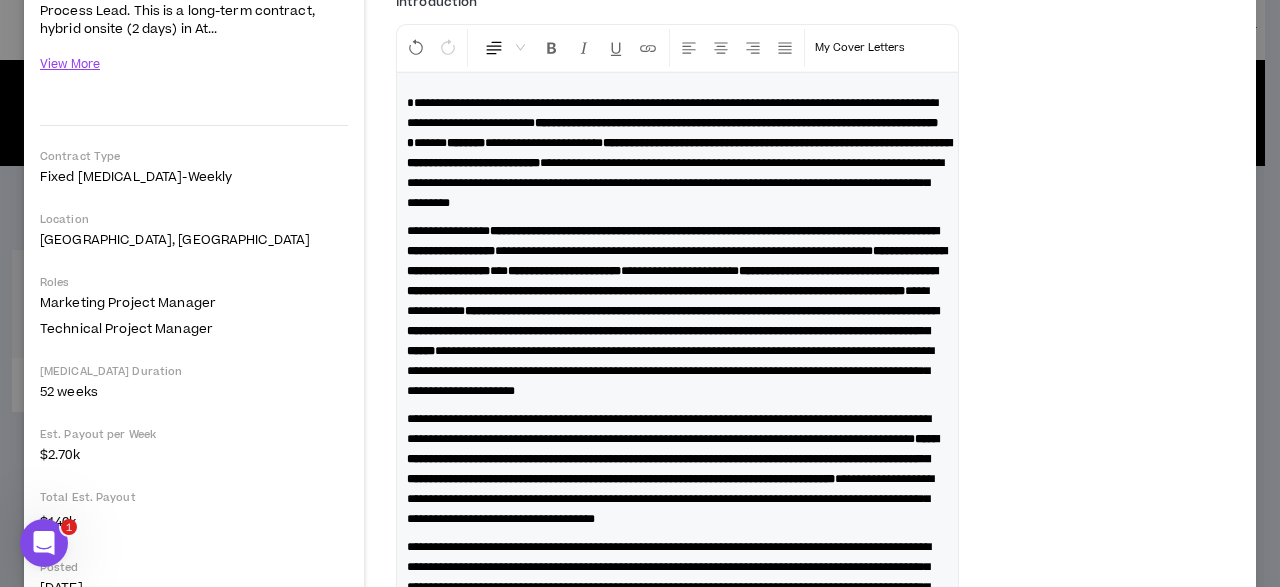 scroll, scrollTop: 255, scrollLeft: 0, axis: vertical 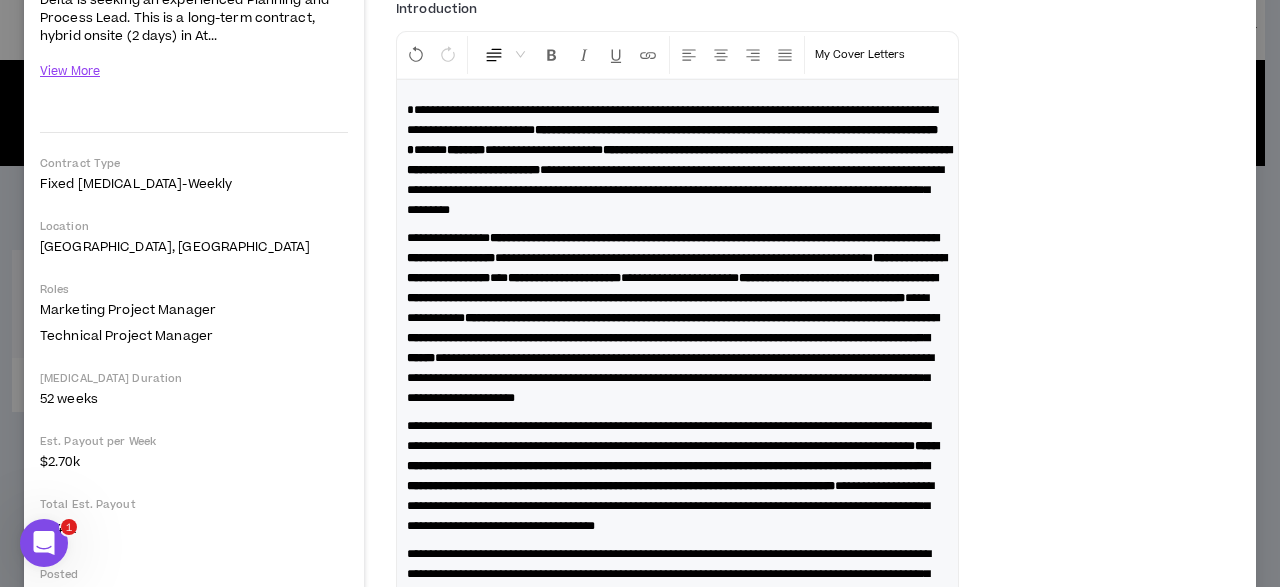click on "**********" at bounding box center (672, 120) 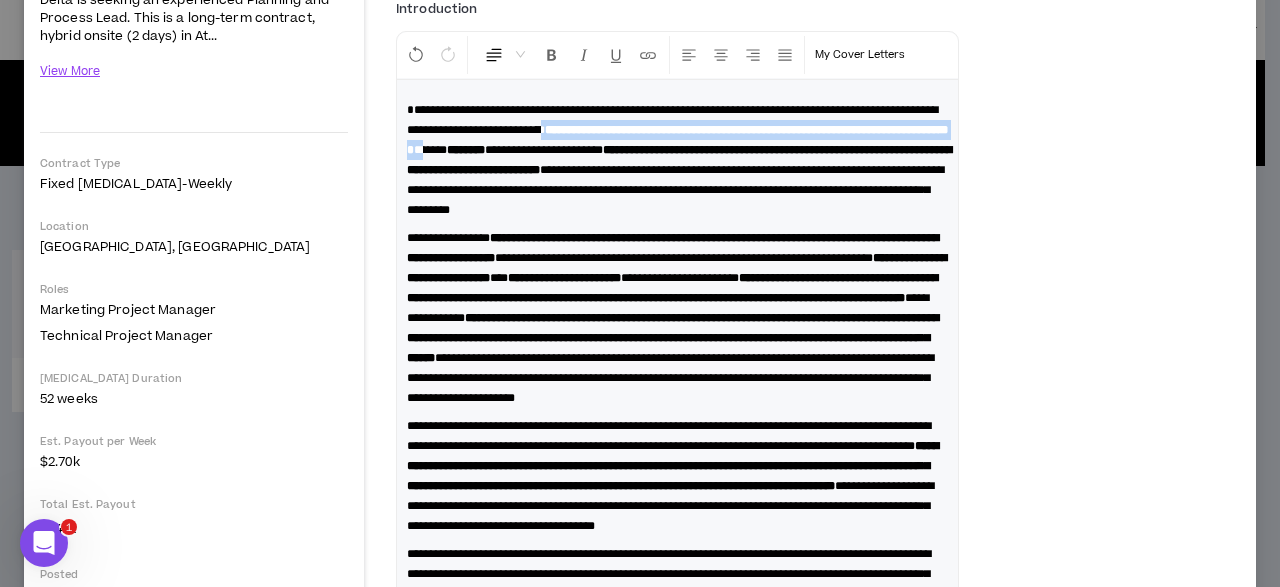 drag, startPoint x: 718, startPoint y: 127, endPoint x: 757, endPoint y: 142, distance: 41.785164 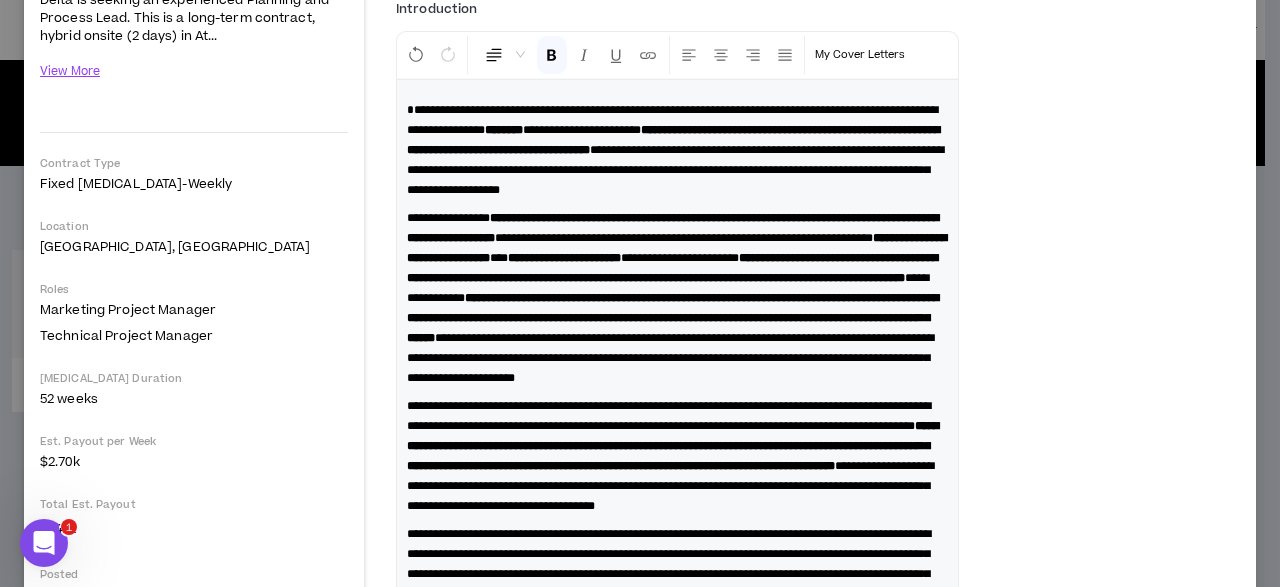 click on "********" at bounding box center [504, 130] 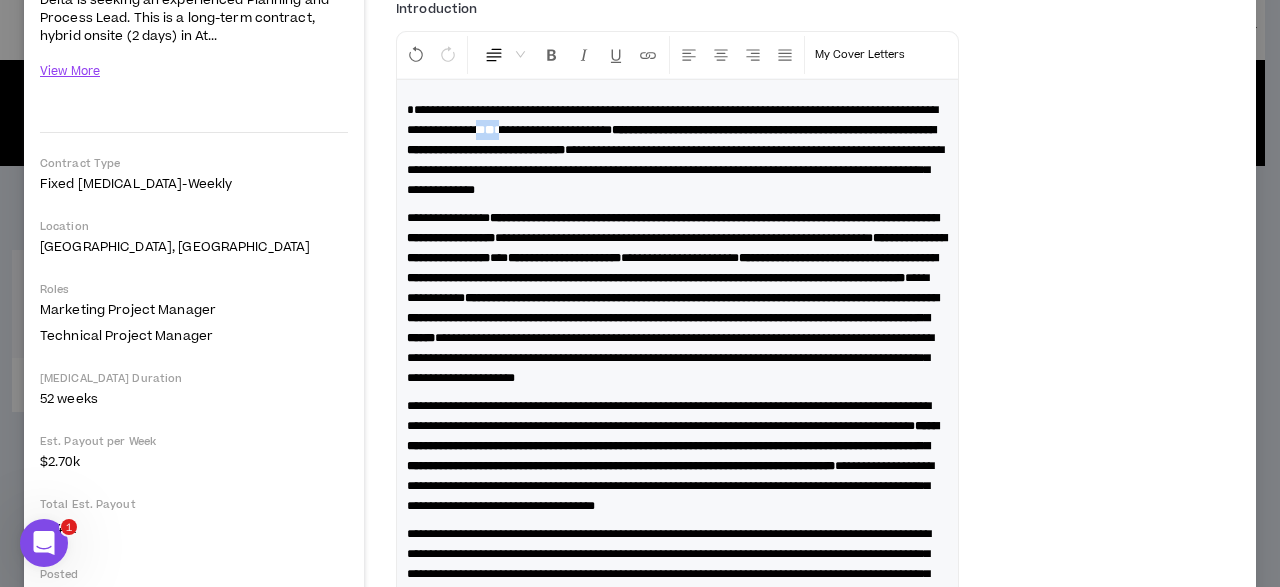 drag, startPoint x: 662, startPoint y: 125, endPoint x: 631, endPoint y: 125, distance: 31 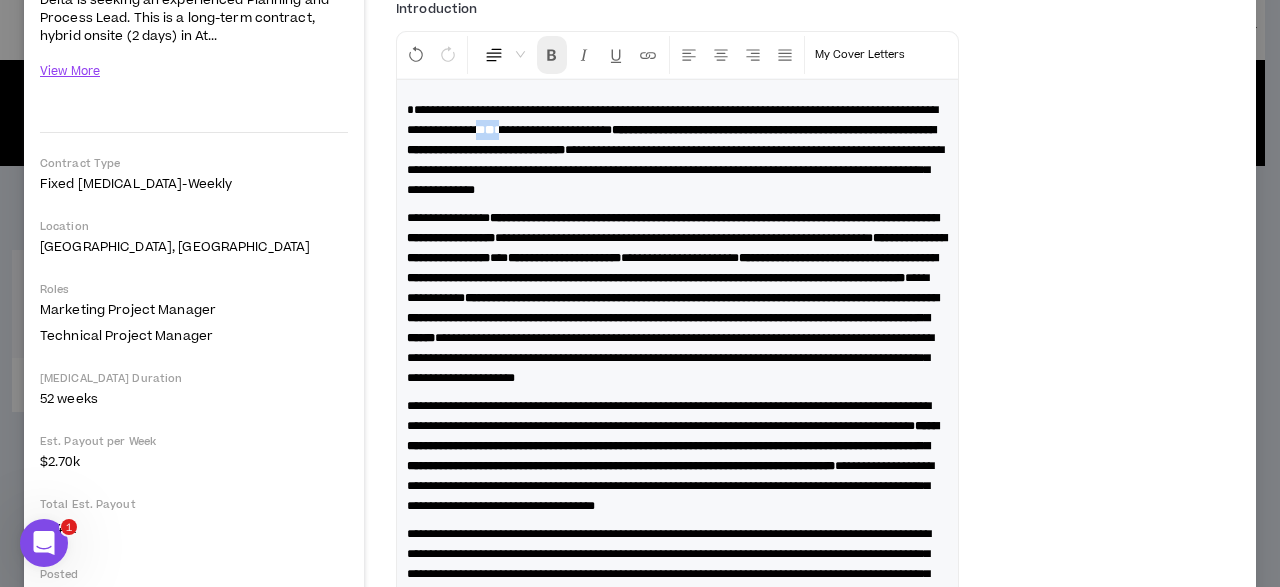 click at bounding box center [552, 55] 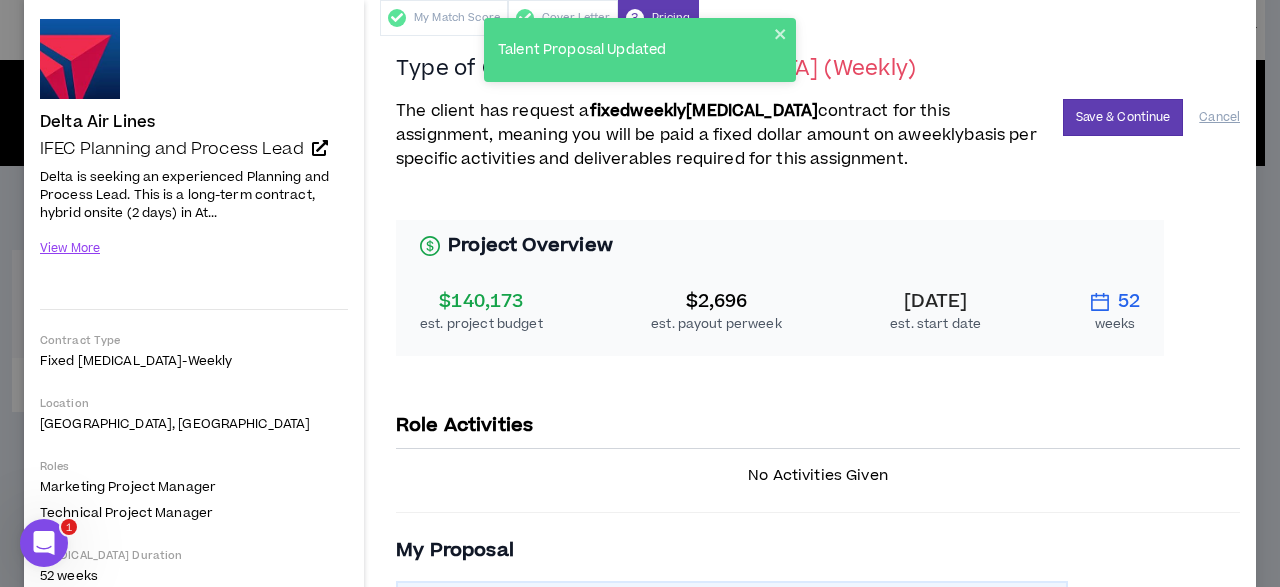 scroll, scrollTop: 76, scrollLeft: 0, axis: vertical 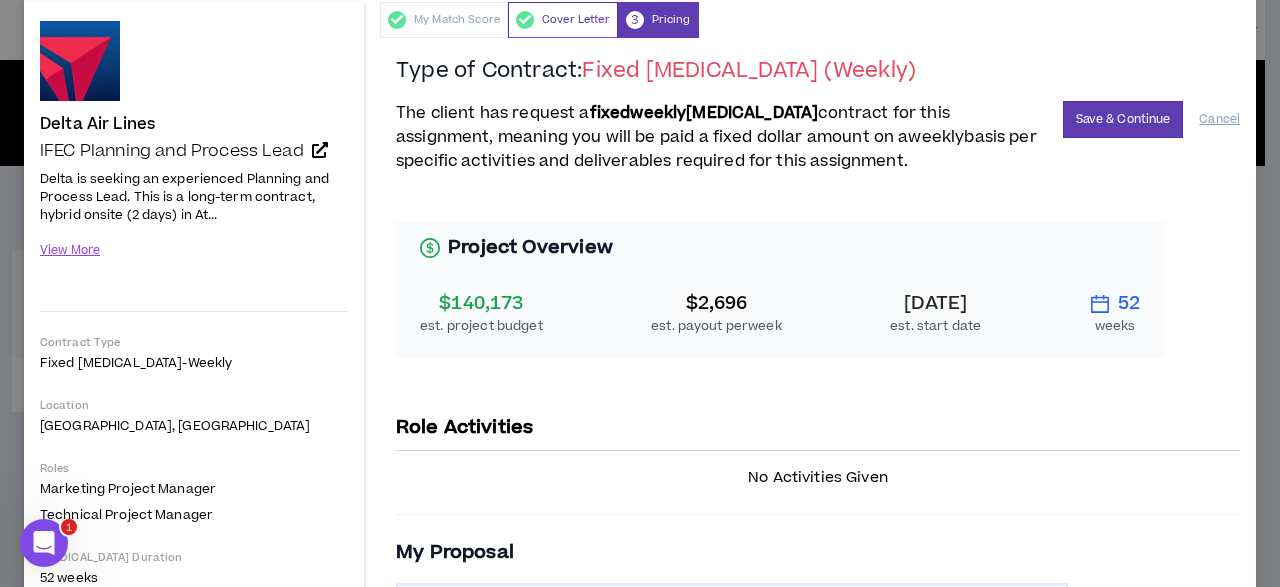 click on "Cover Letter" at bounding box center [563, 20] 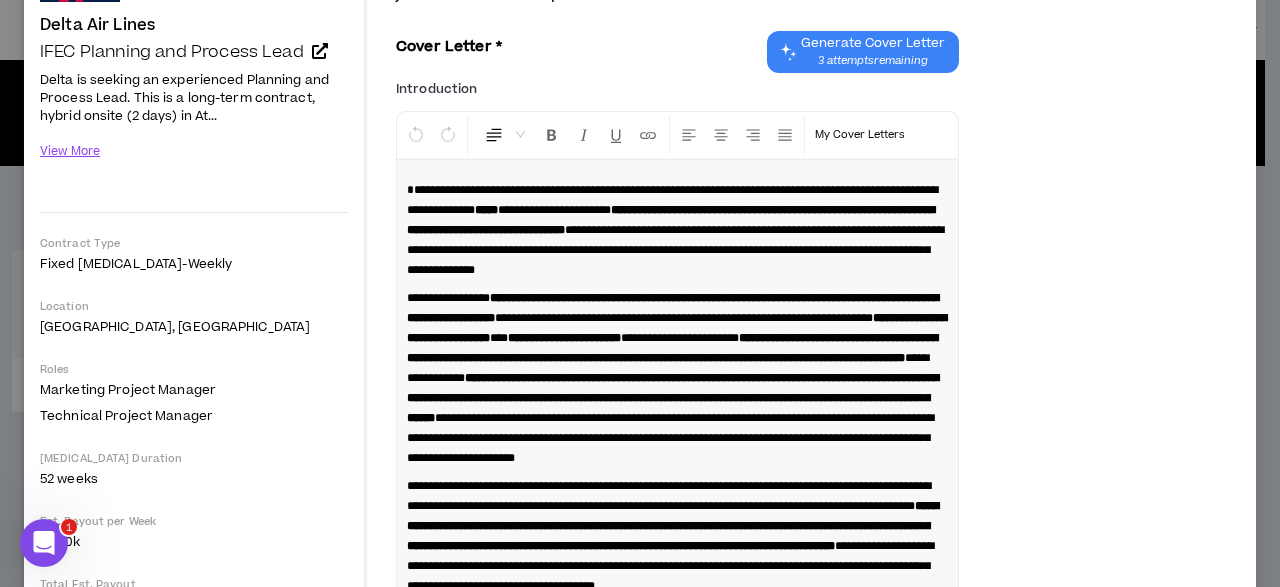 scroll, scrollTop: 176, scrollLeft: 0, axis: vertical 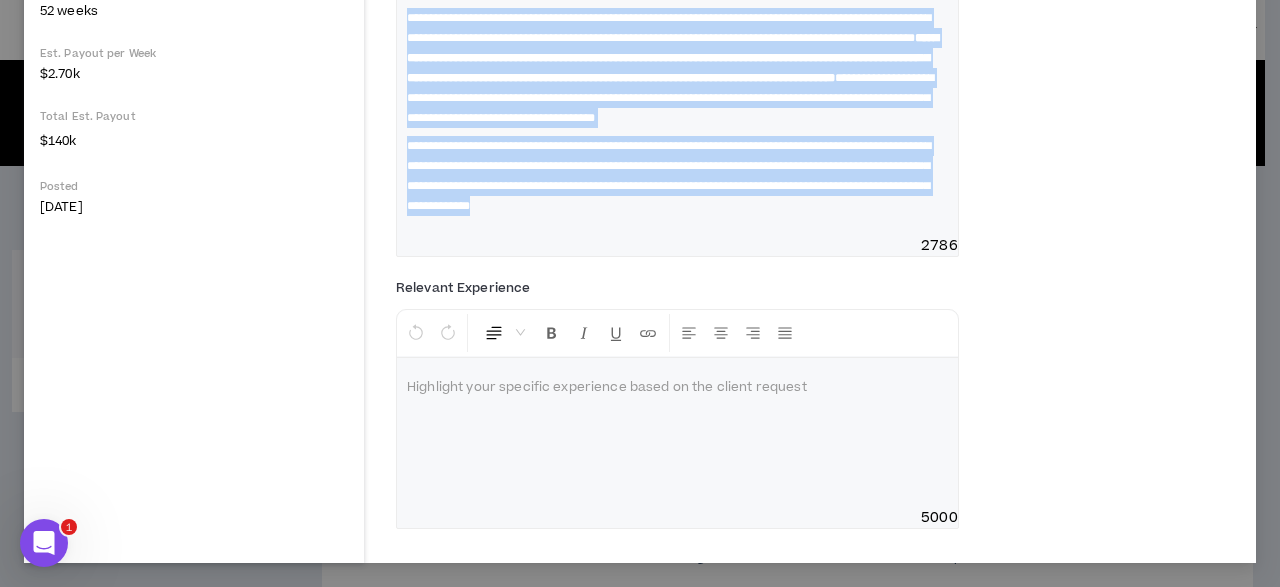 drag, startPoint x: 411, startPoint y: 190, endPoint x: 849, endPoint y: 653, distance: 637.3484 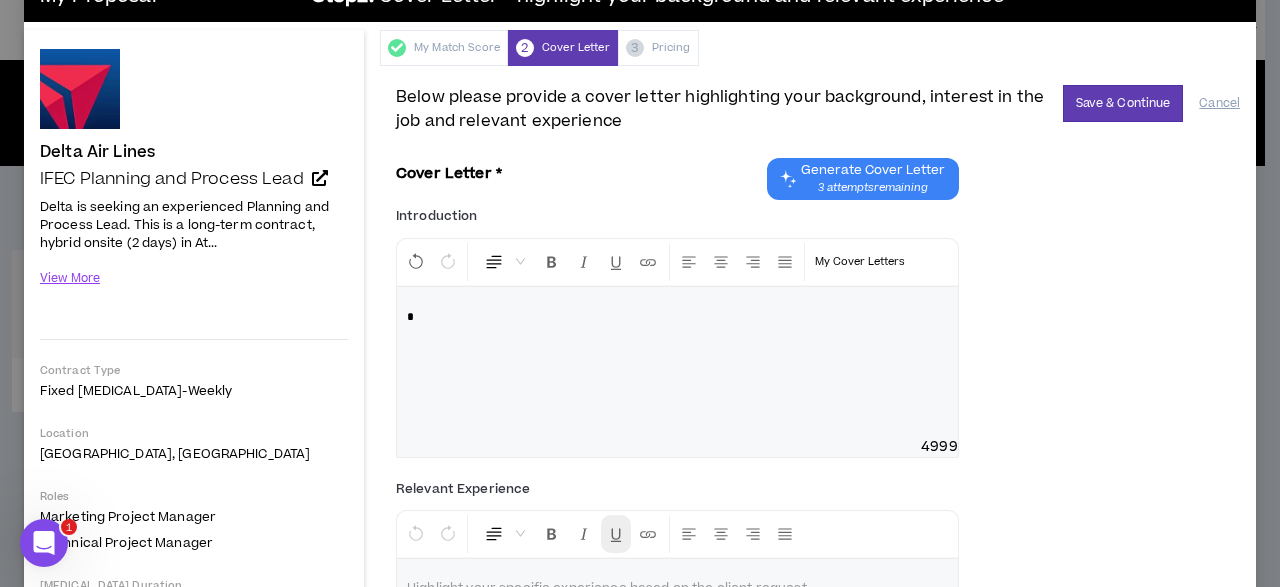 scroll, scrollTop: 0, scrollLeft: 0, axis: both 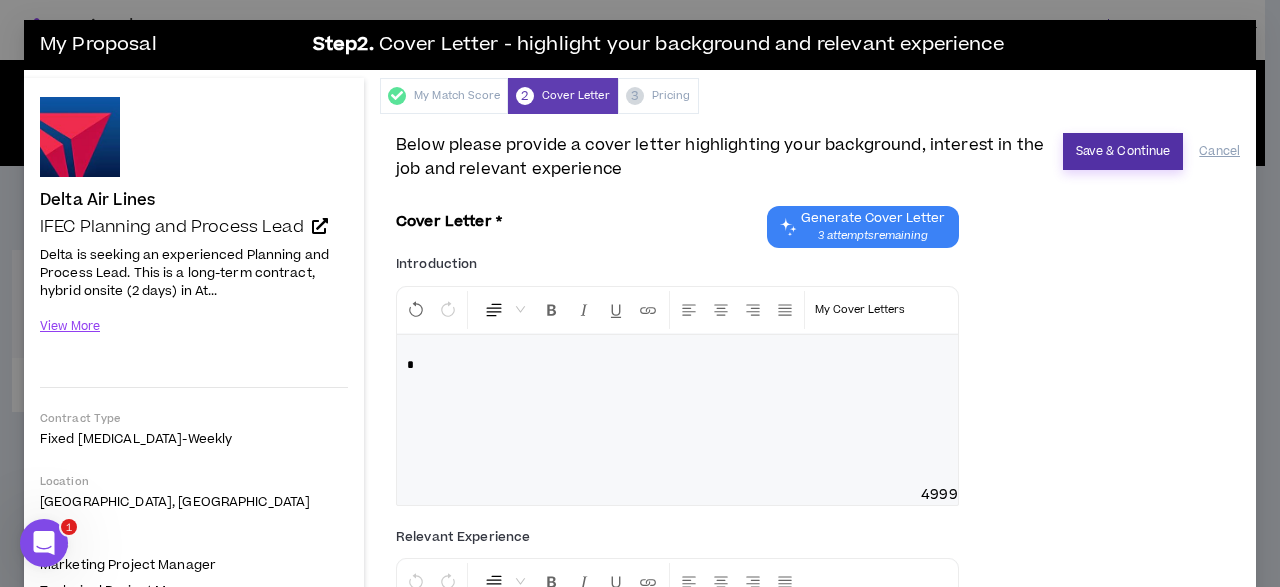click on "Save & Continue" at bounding box center [1123, 151] 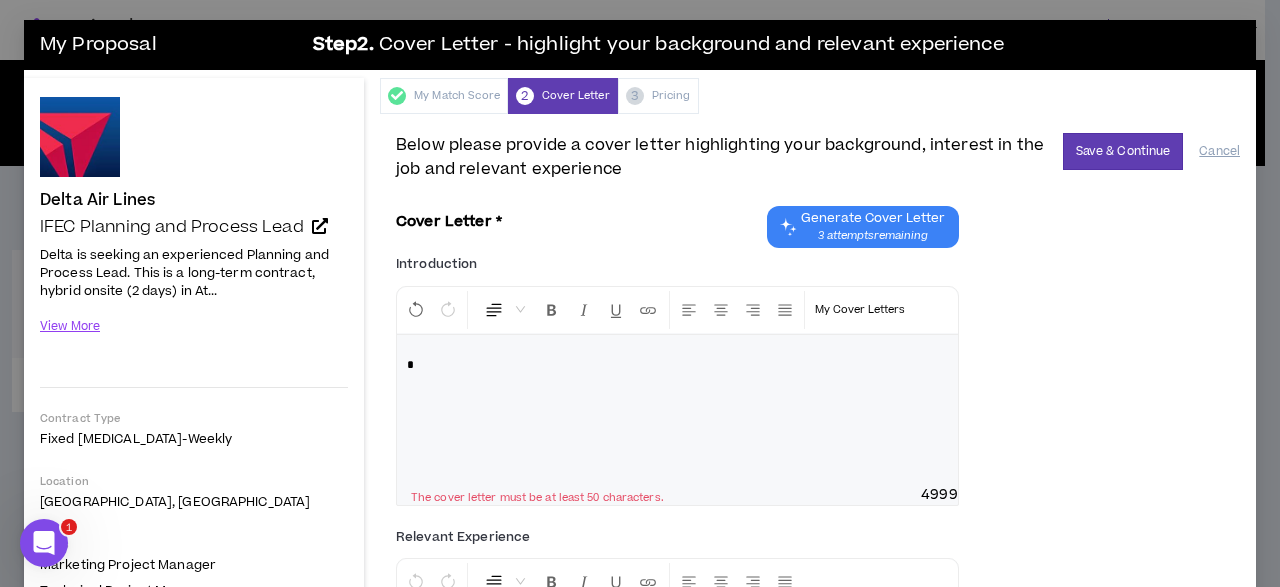 click at bounding box center (677, 410) 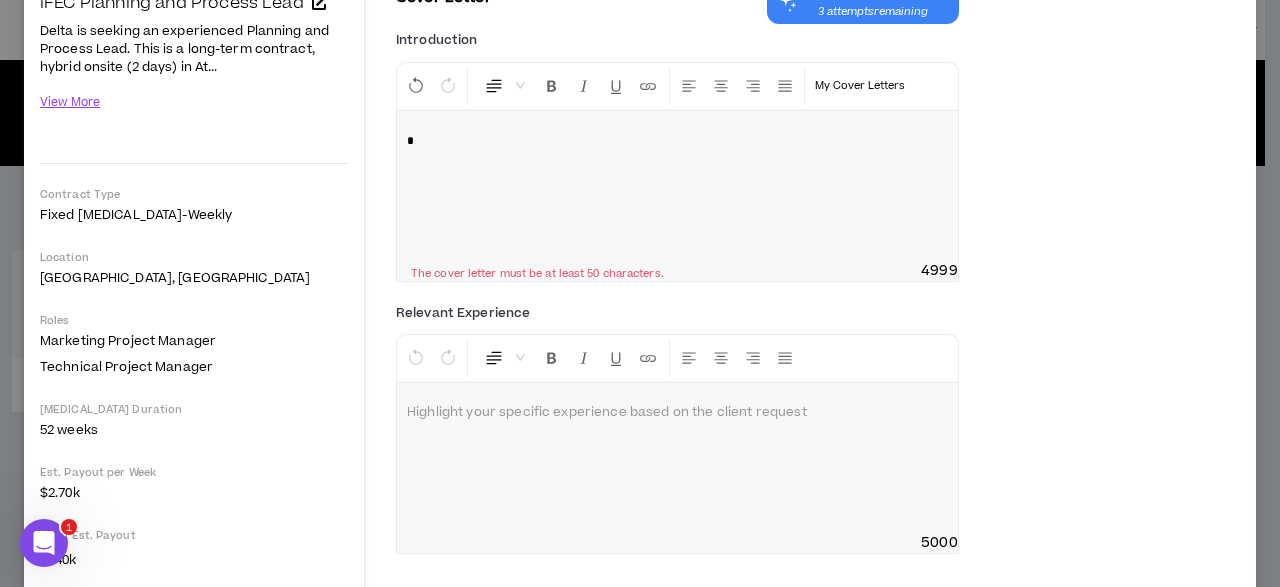 scroll, scrollTop: 0, scrollLeft: 0, axis: both 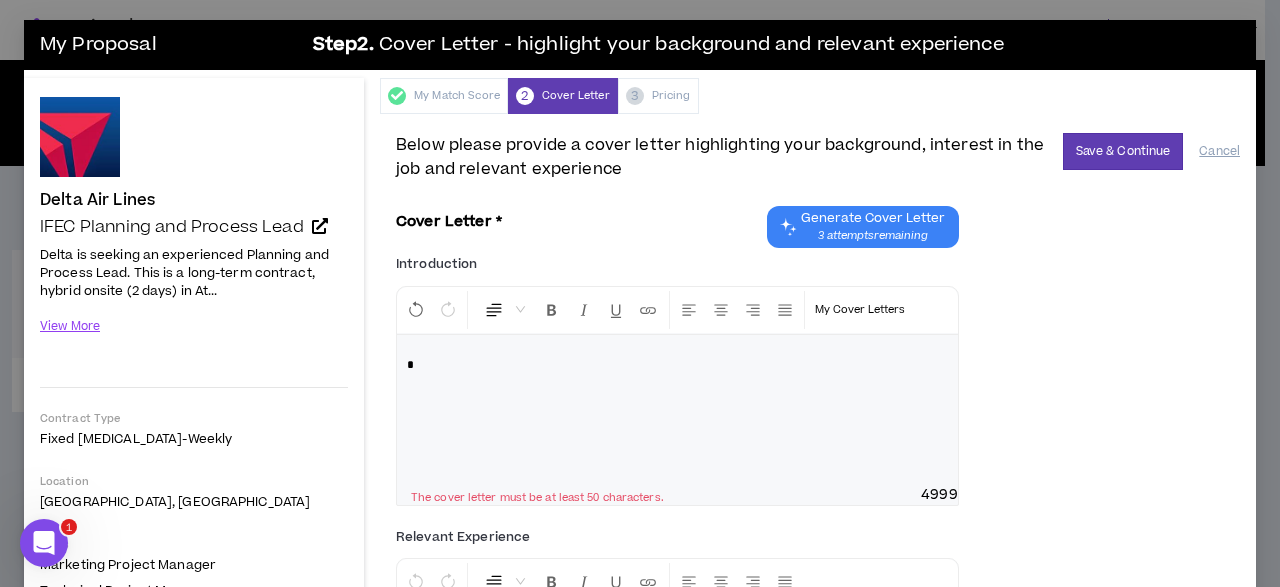 type 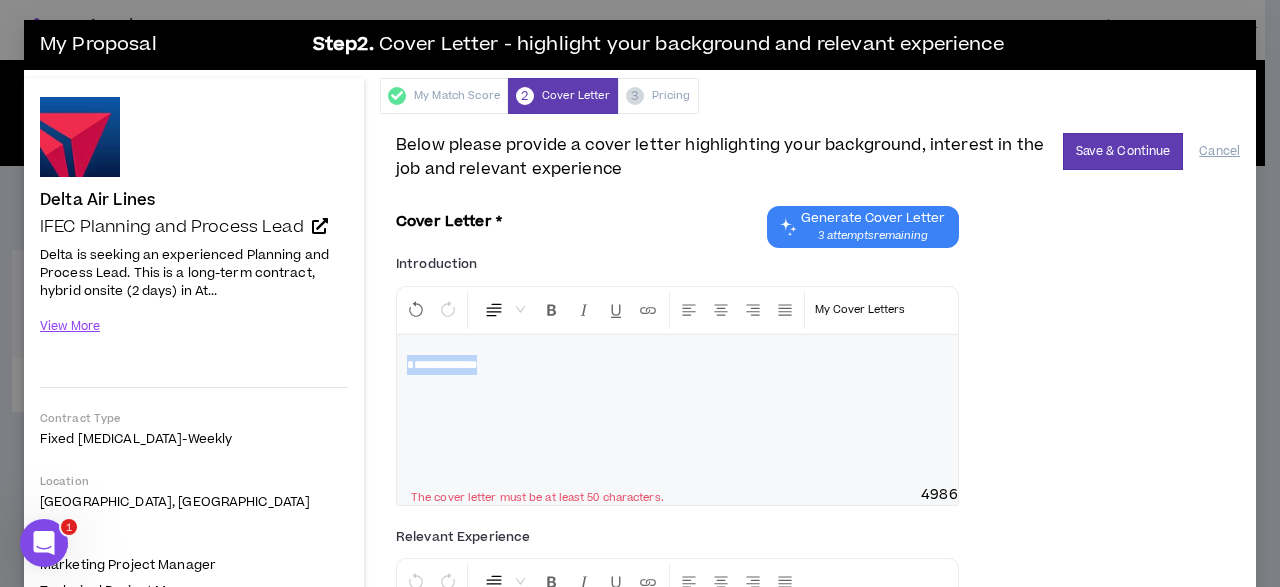 drag, startPoint x: 527, startPoint y: 365, endPoint x: 291, endPoint y: 333, distance: 238.1596 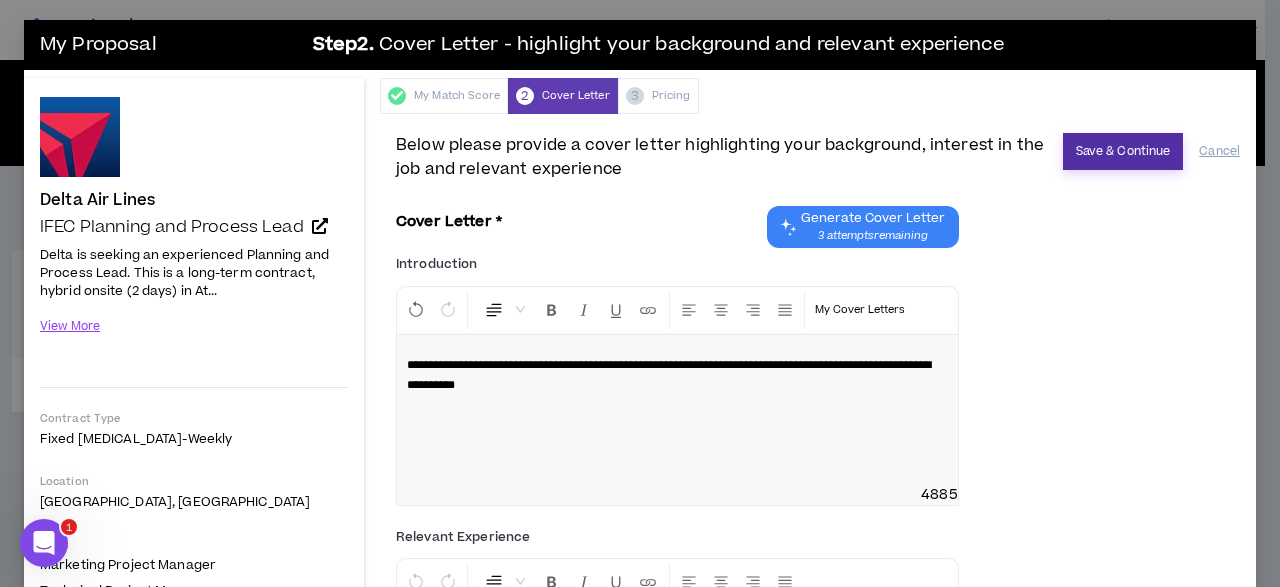click on "Save & Continue" at bounding box center (1123, 151) 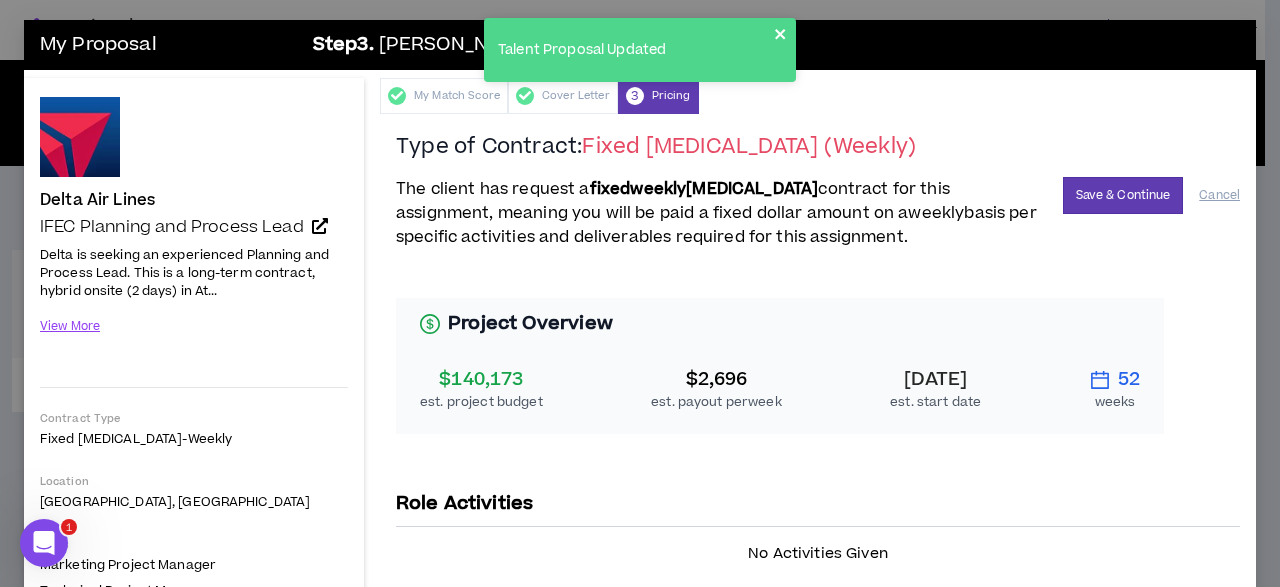 click 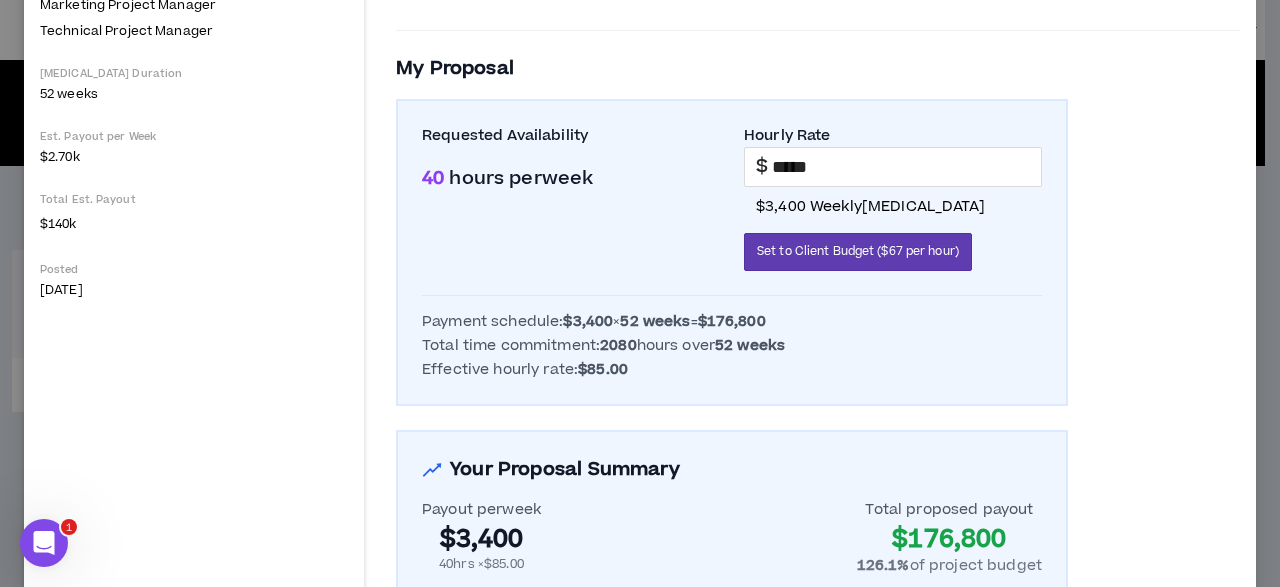 scroll, scrollTop: 563, scrollLeft: 0, axis: vertical 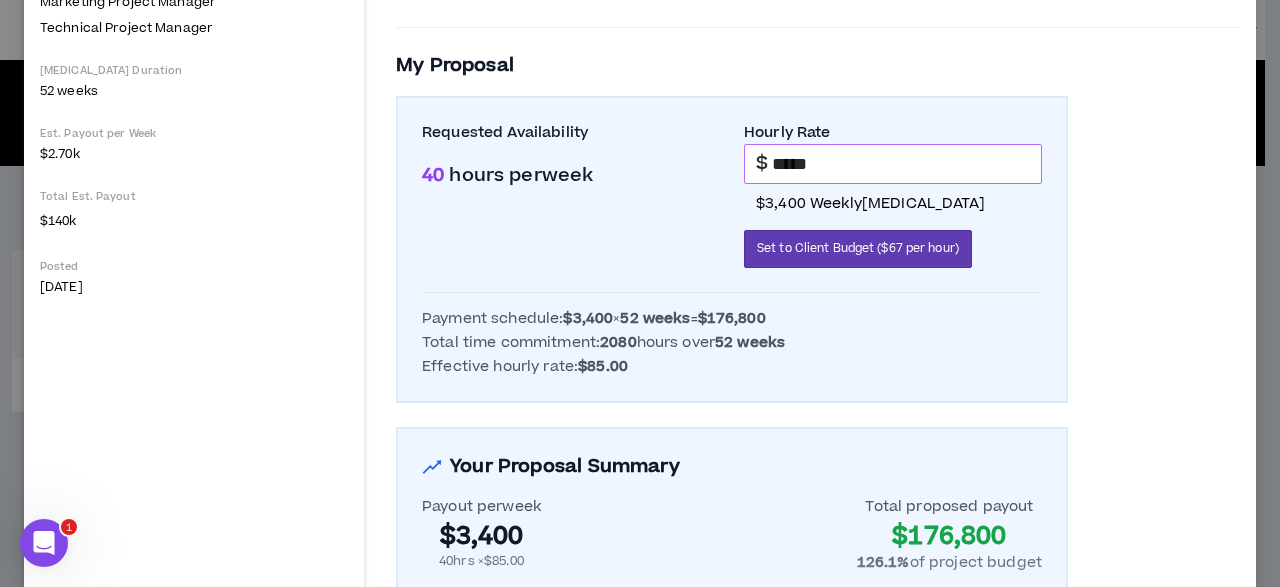 click on "*****" at bounding box center [906, 164] 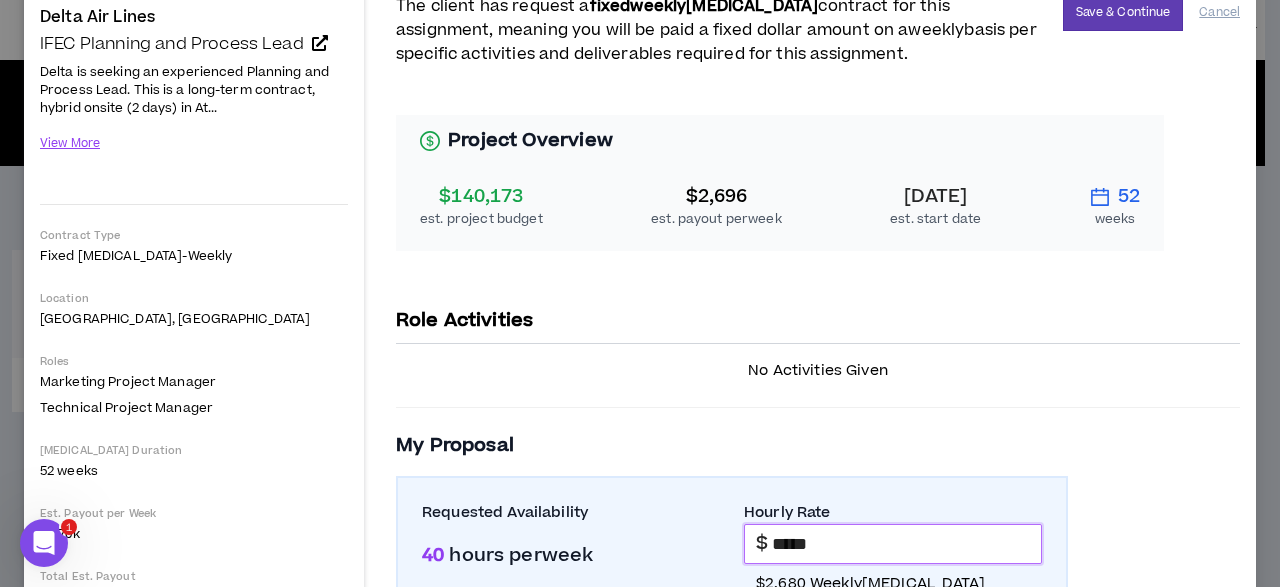 scroll, scrollTop: 98, scrollLeft: 0, axis: vertical 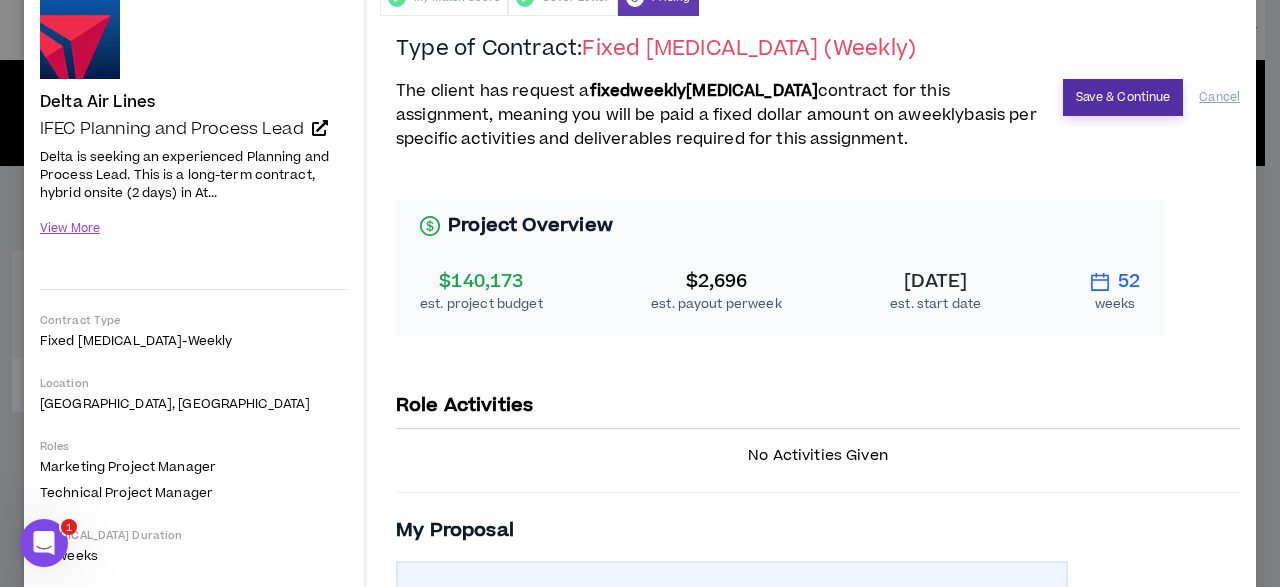type on "*****" 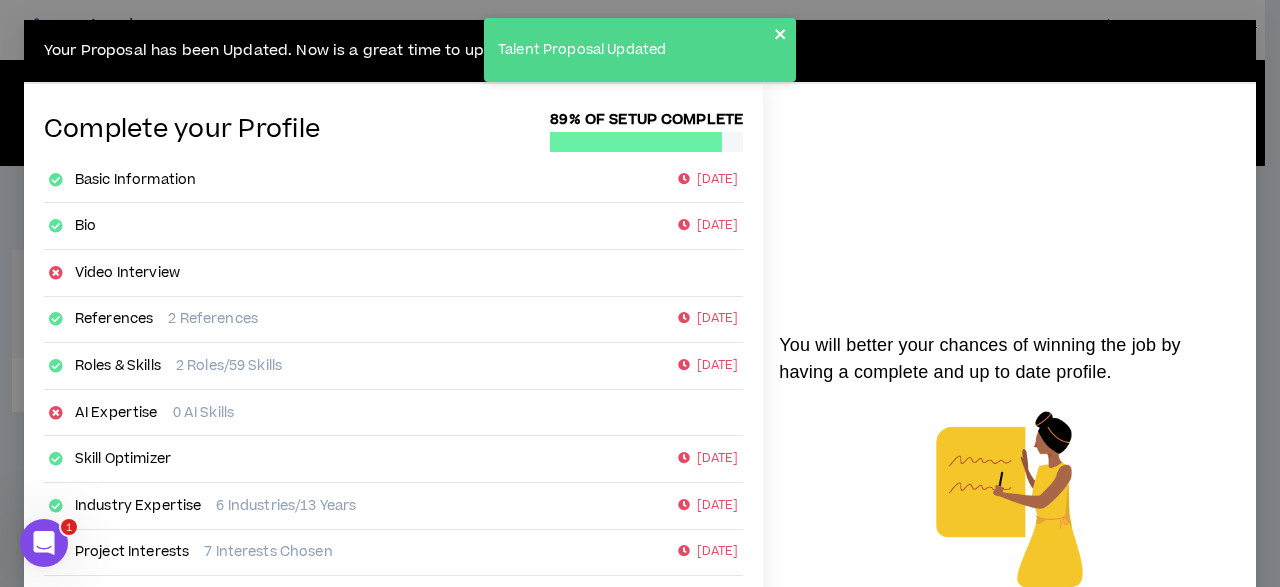 click 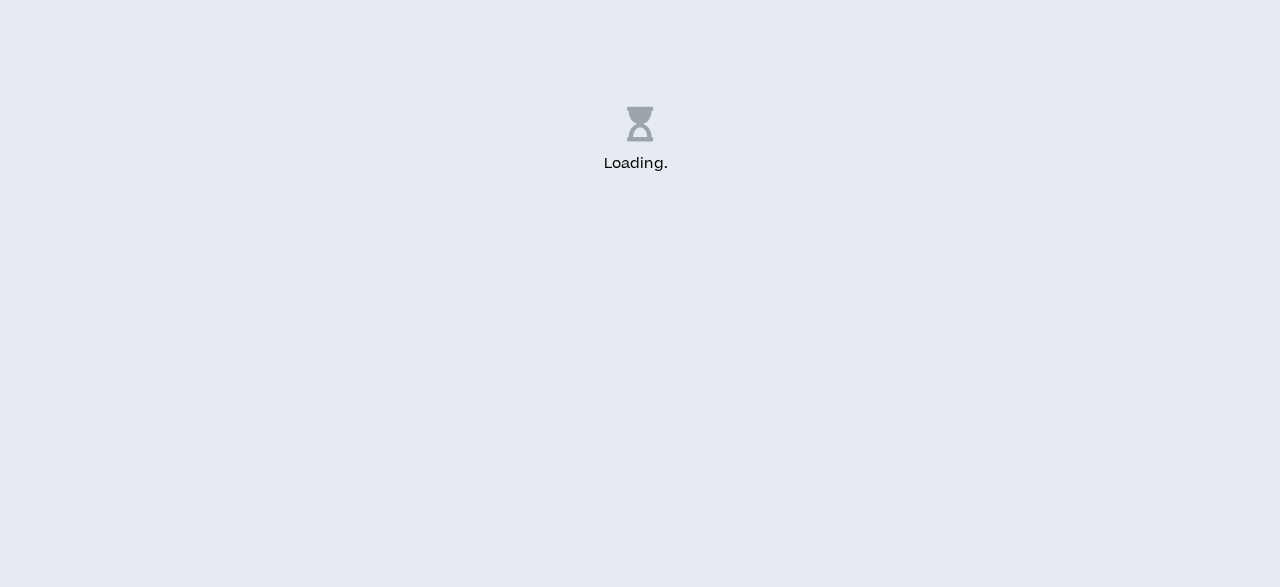 scroll, scrollTop: 0, scrollLeft: 0, axis: both 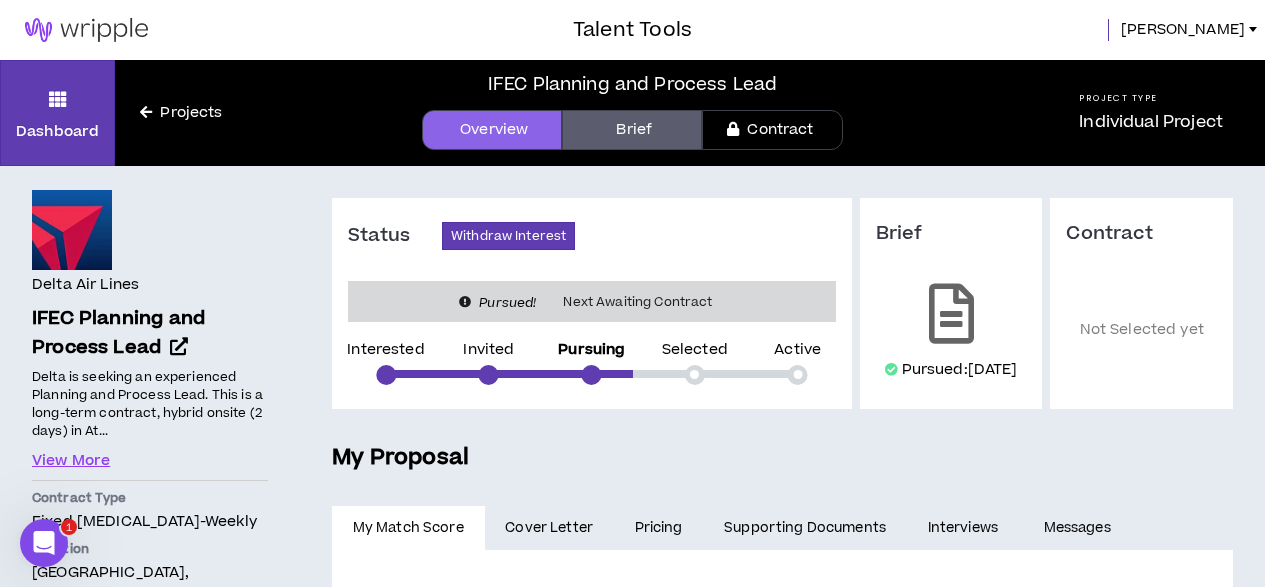 click on "Cover Letter" at bounding box center (549, 528) 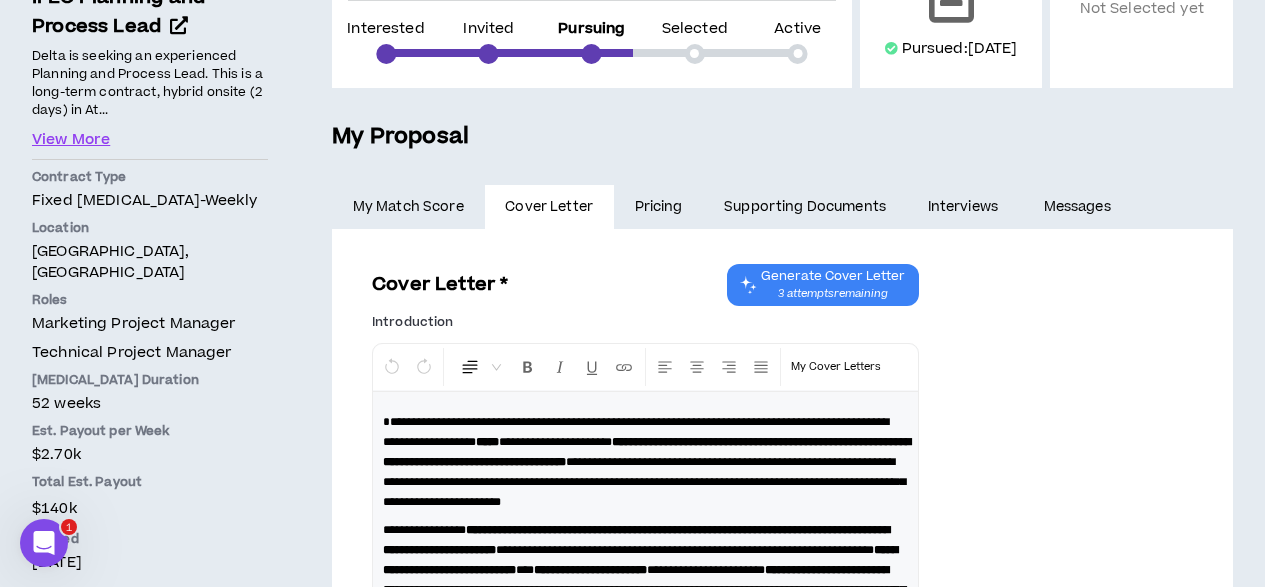 scroll, scrollTop: 323, scrollLeft: 0, axis: vertical 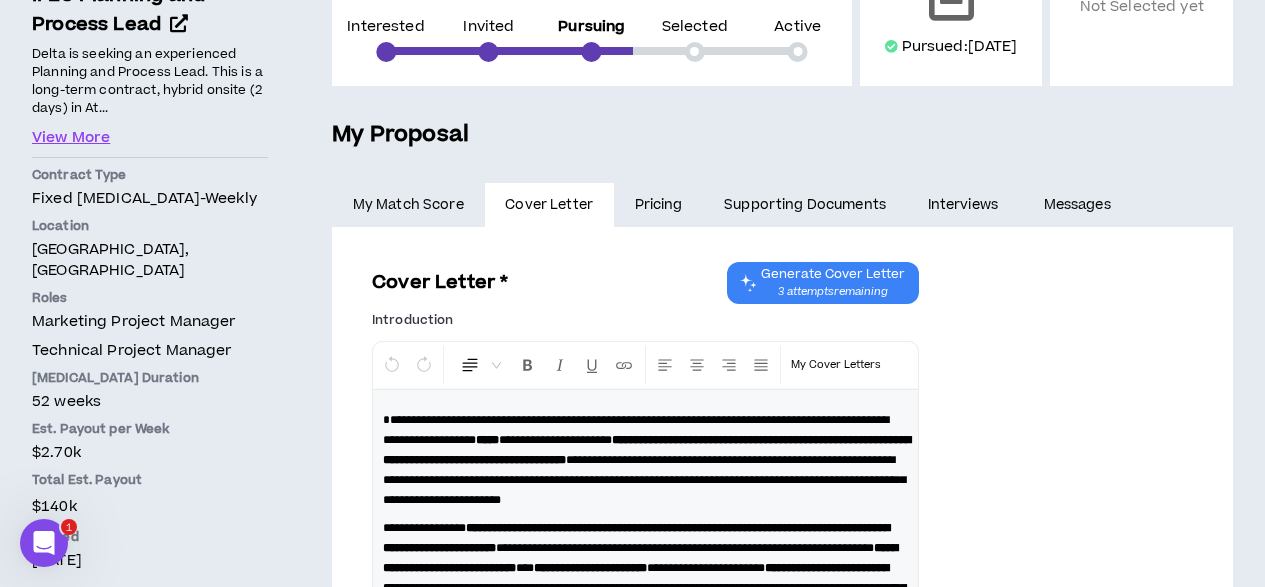 drag, startPoint x: 384, startPoint y: 418, endPoint x: 834, endPoint y: 528, distance: 463.2494 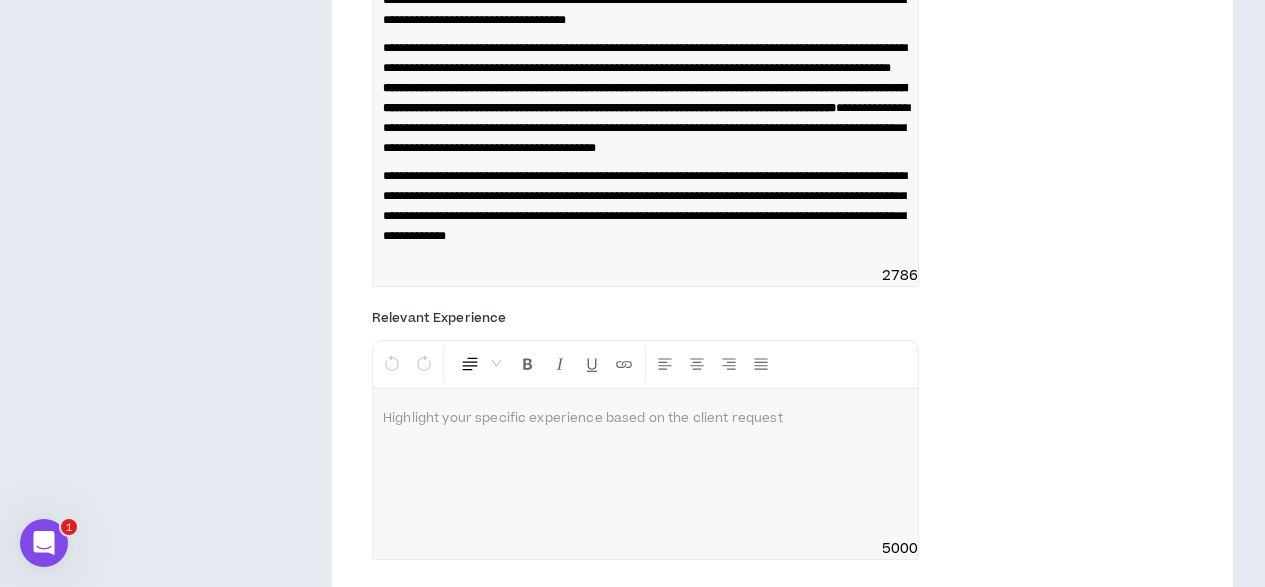scroll, scrollTop: 1124, scrollLeft: 0, axis: vertical 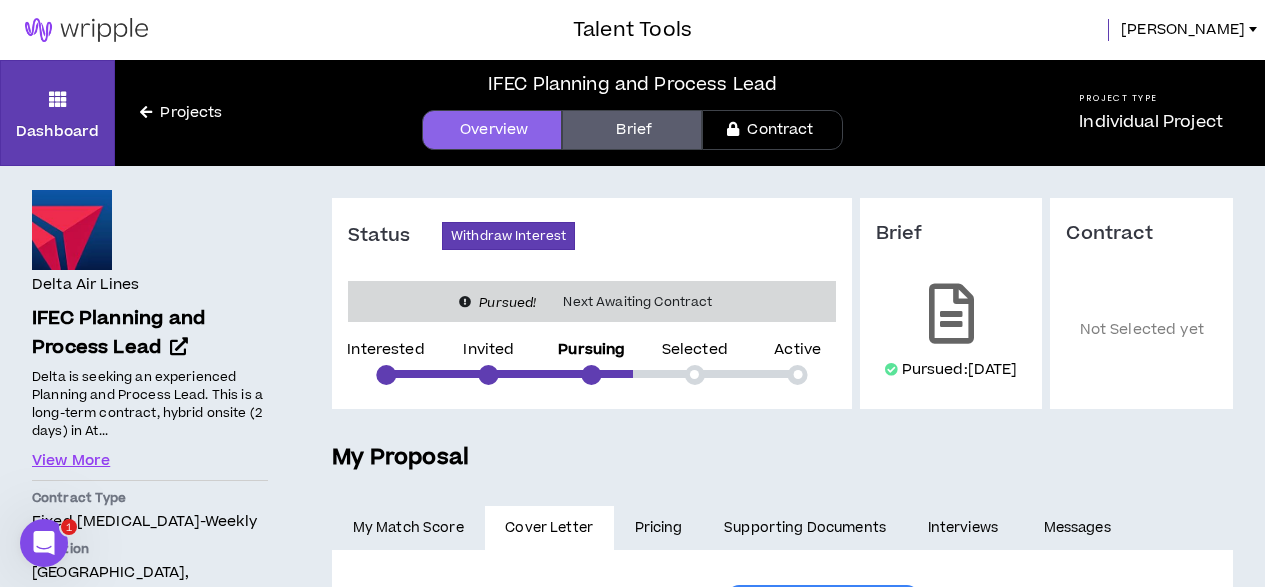 drag, startPoint x: 543, startPoint y: 261, endPoint x: 304, endPoint y: -117, distance: 447.21918 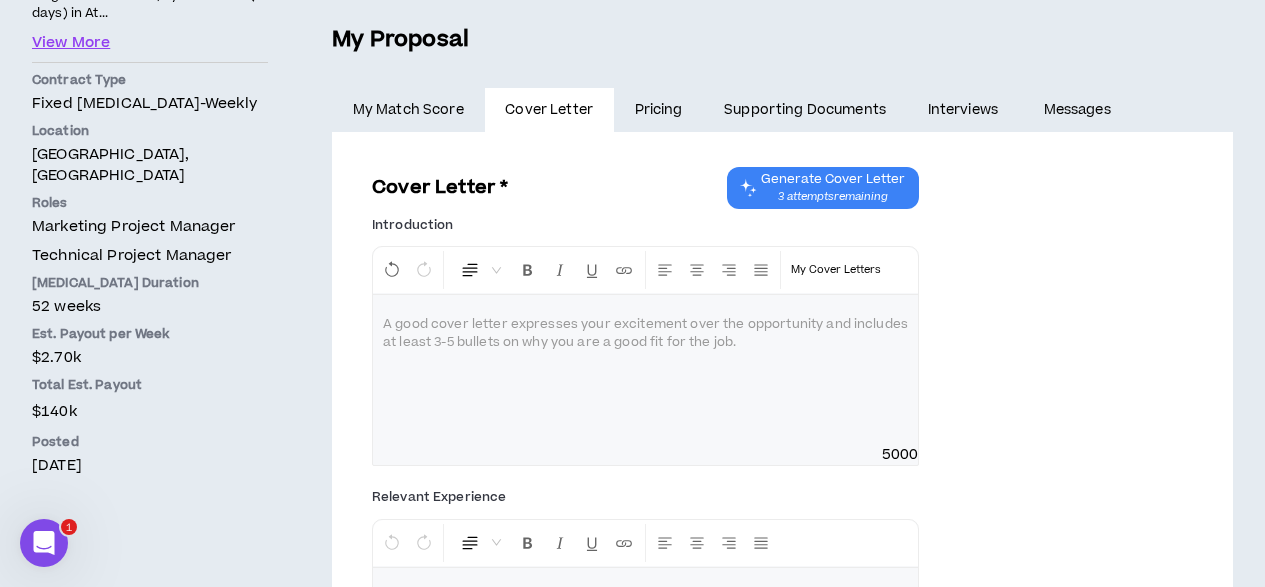 scroll, scrollTop: 476, scrollLeft: 0, axis: vertical 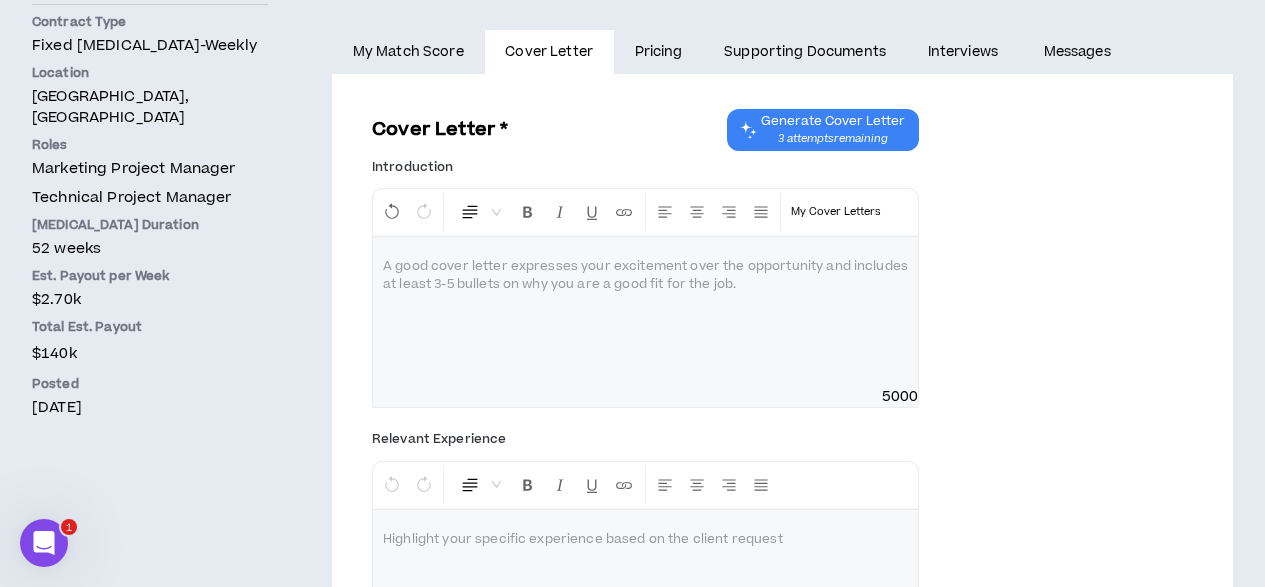 click on "Pricing" at bounding box center (659, 52) 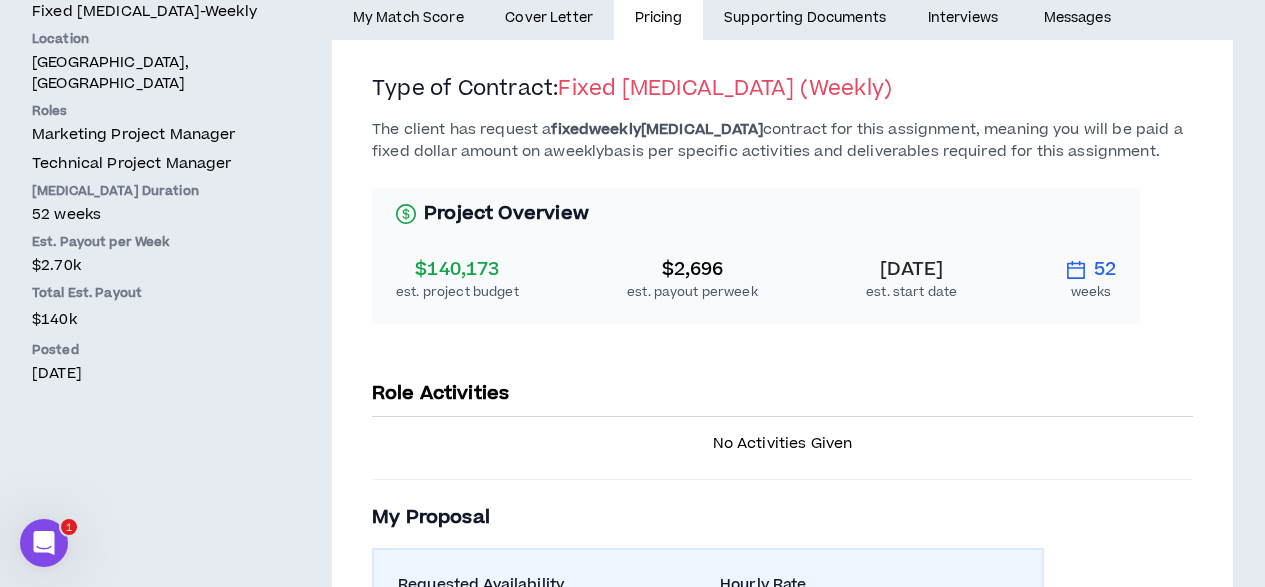 scroll, scrollTop: 518, scrollLeft: 0, axis: vertical 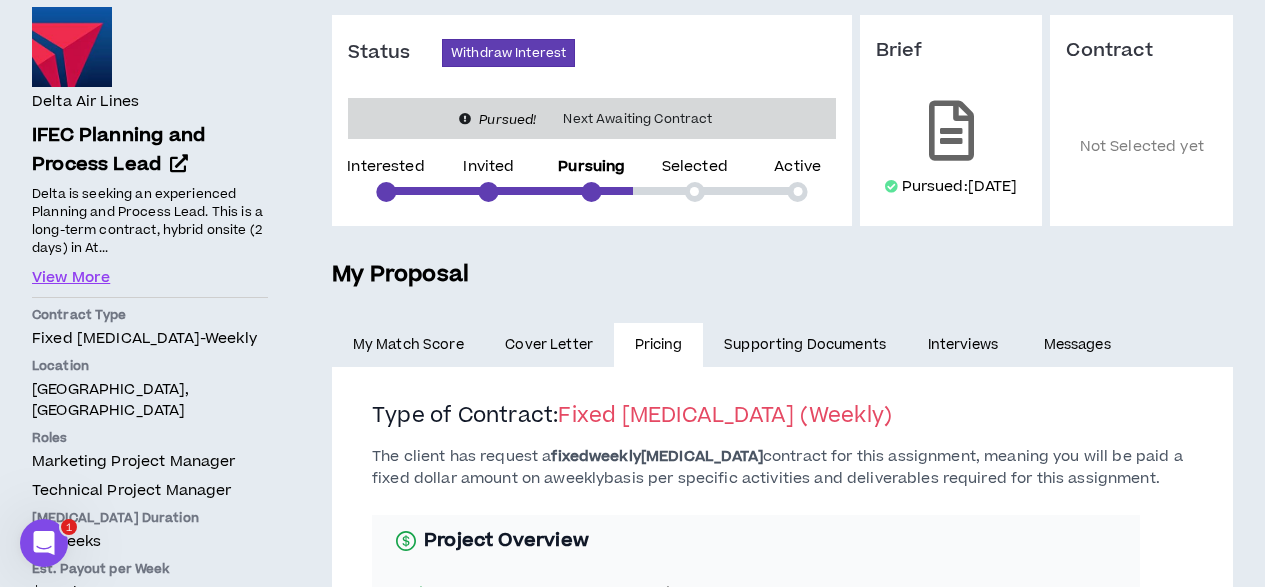 click on "Cover Letter" at bounding box center (549, 345) 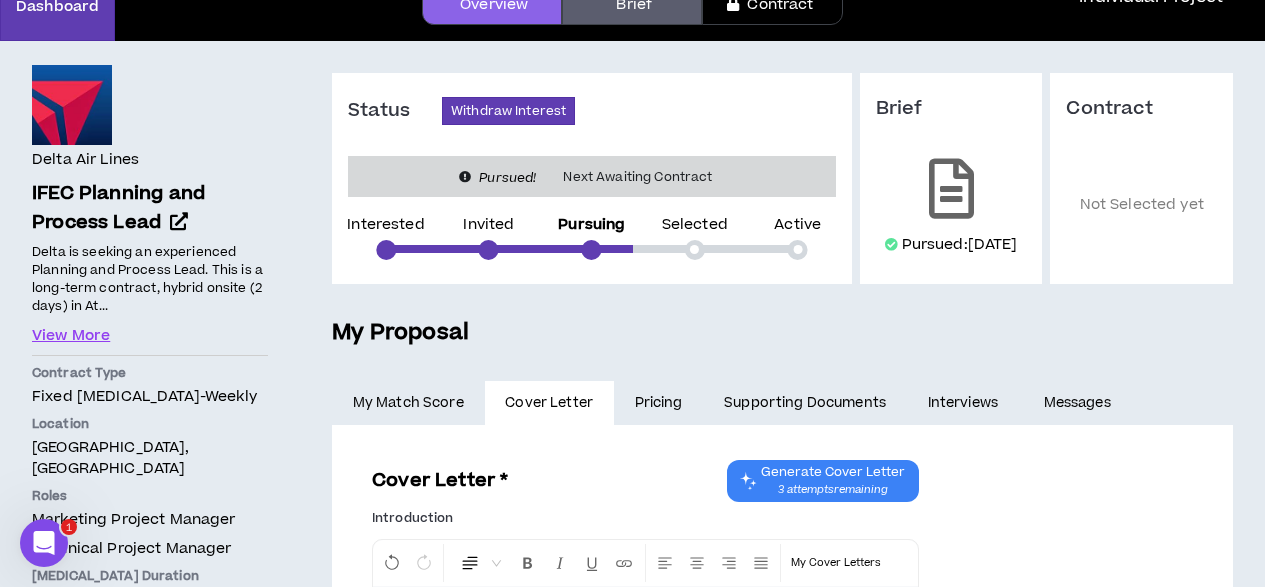 scroll, scrollTop: 415, scrollLeft: 0, axis: vertical 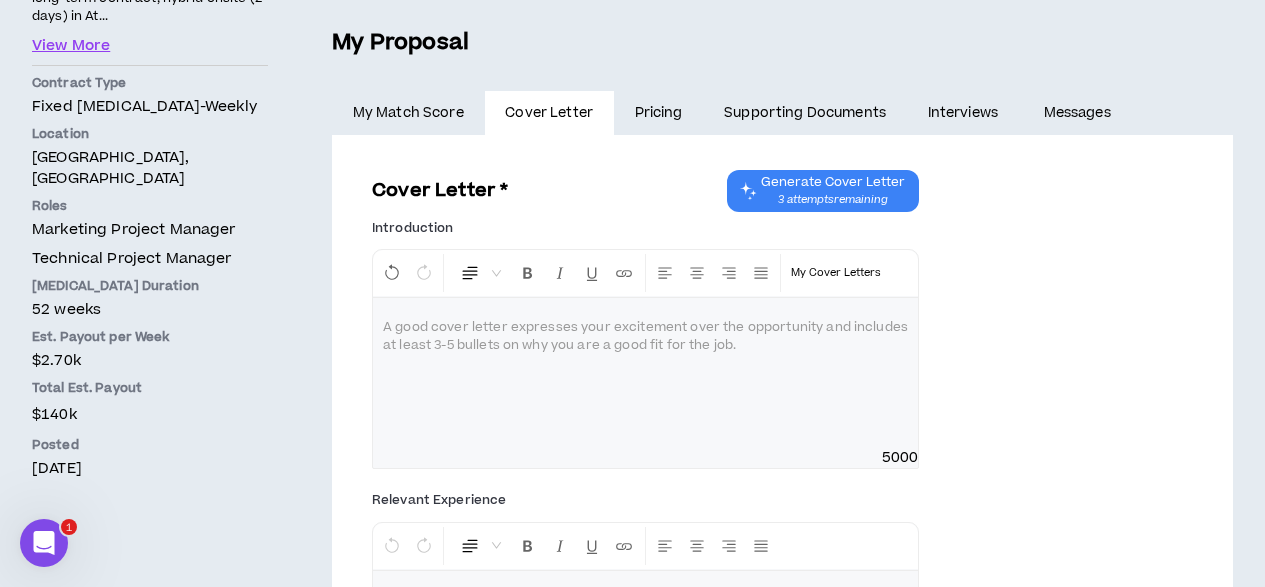 click on "Supporting Documents" at bounding box center [804, 113] 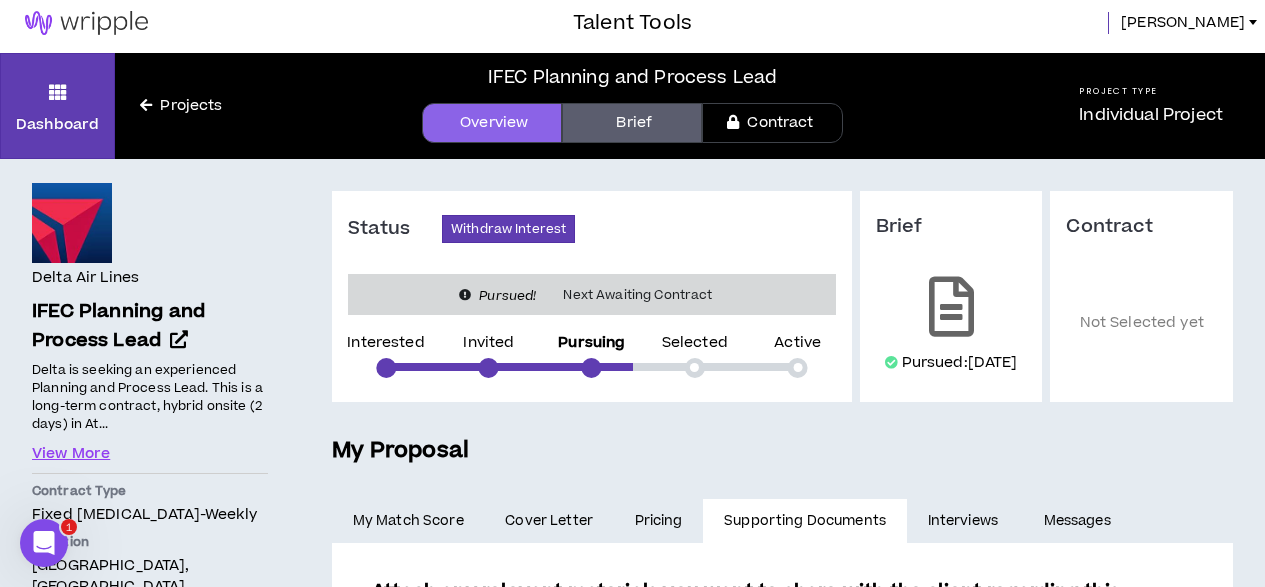 scroll, scrollTop: 0, scrollLeft: 0, axis: both 